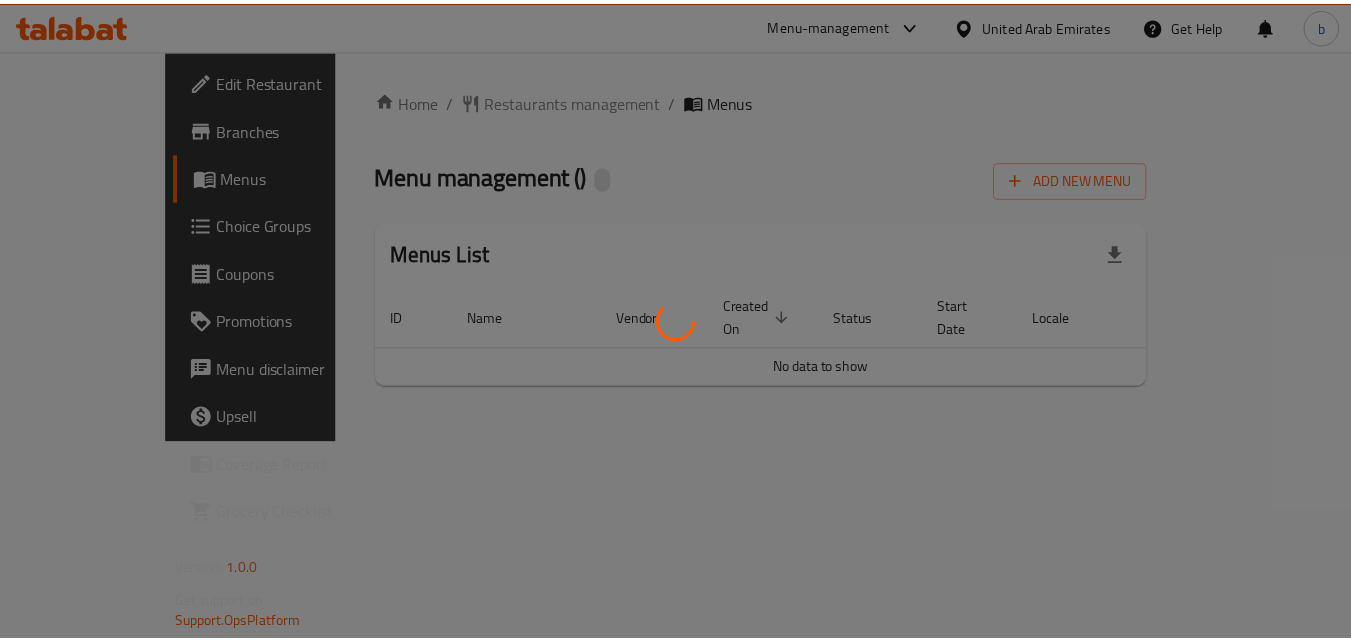 scroll, scrollTop: 0, scrollLeft: 0, axis: both 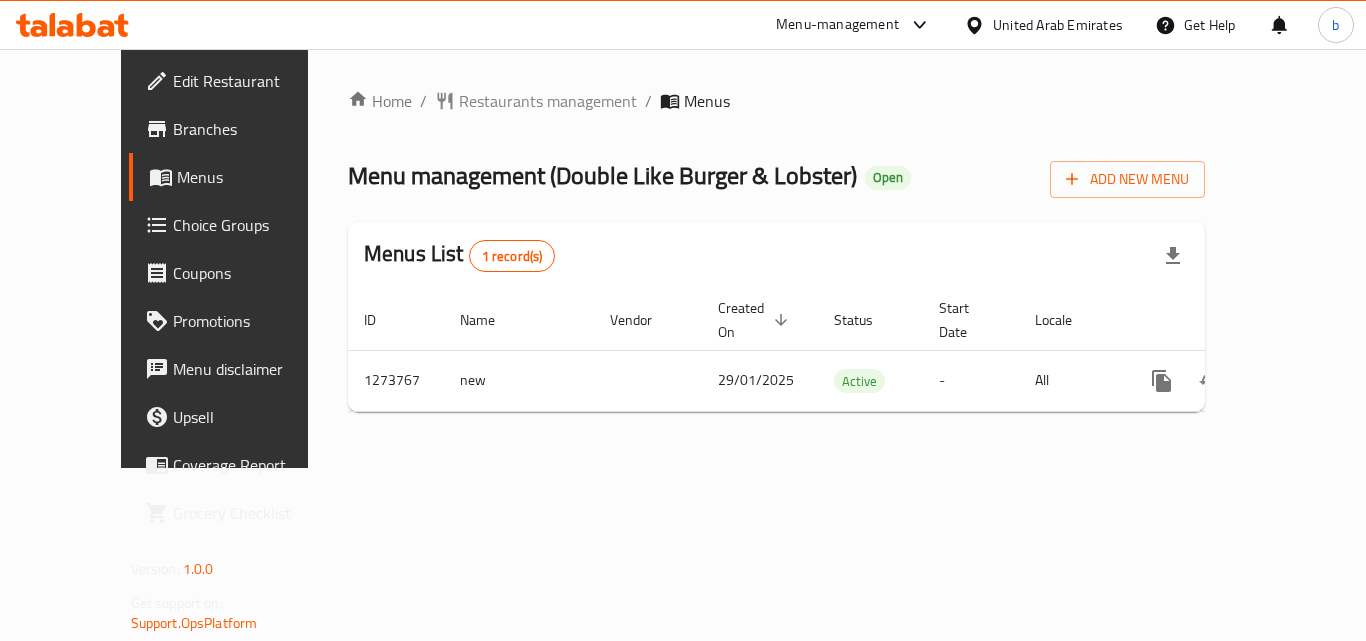 click on "Choice Groups" at bounding box center [253, 225] 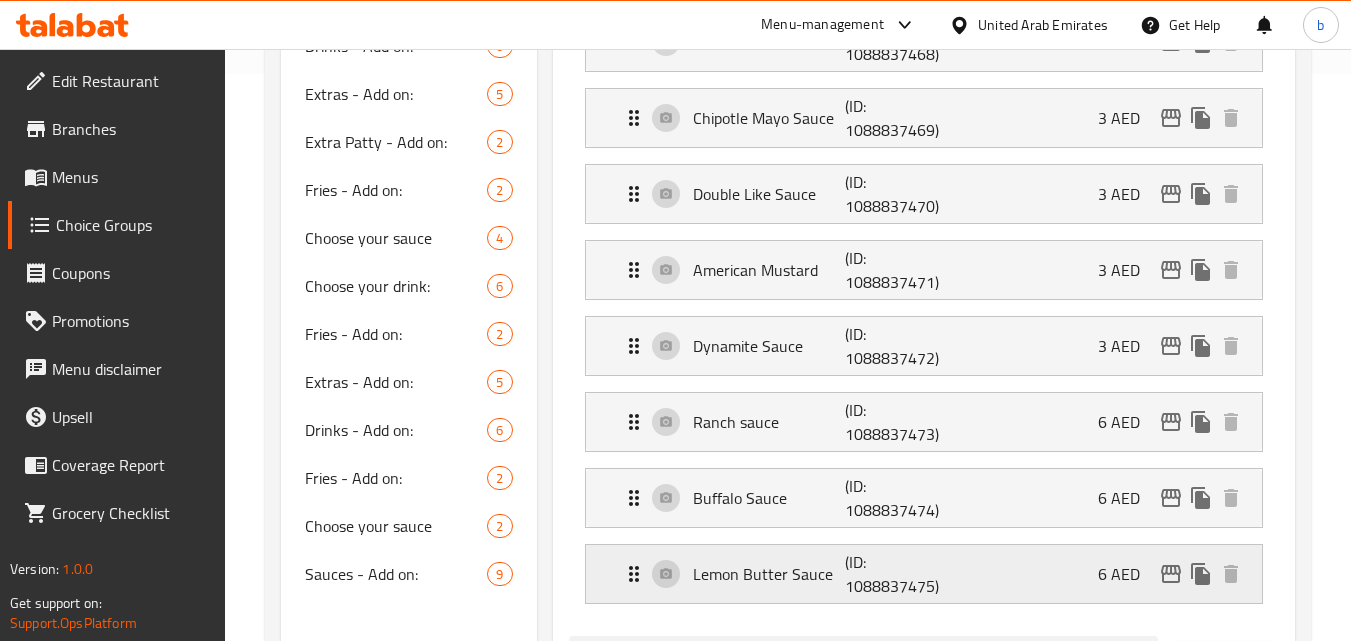 scroll, scrollTop: 600, scrollLeft: 0, axis: vertical 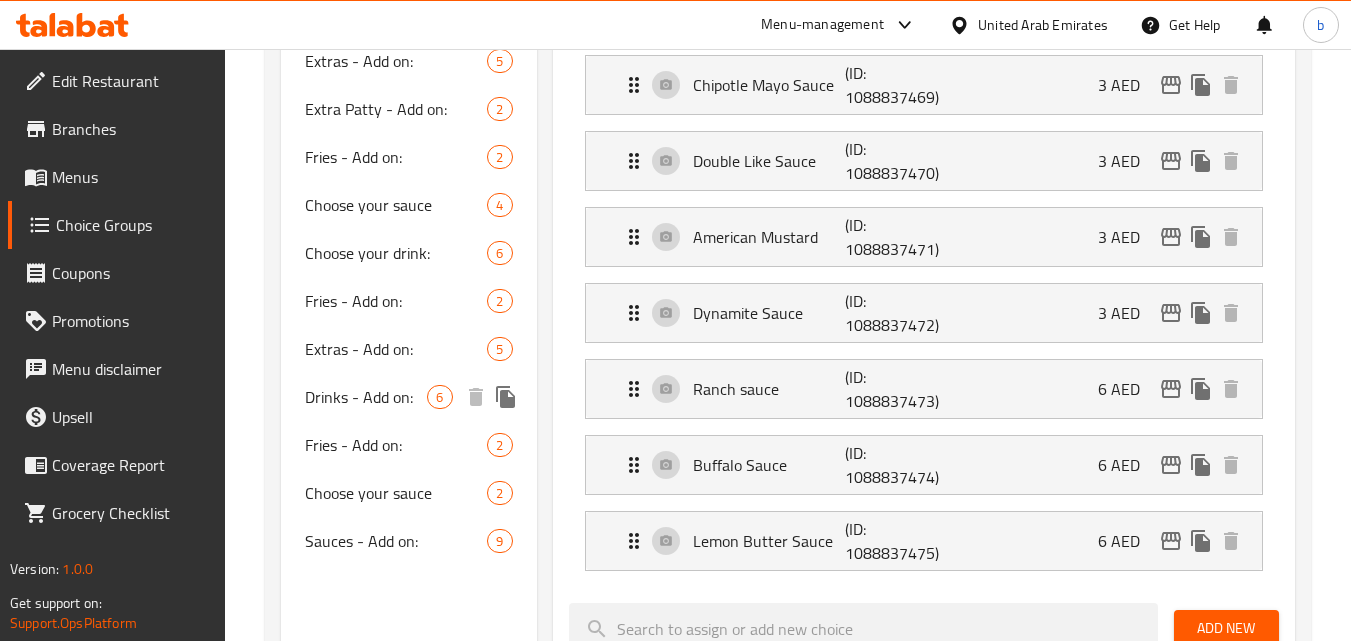 click on "Drinks - Add on:" at bounding box center [366, 397] 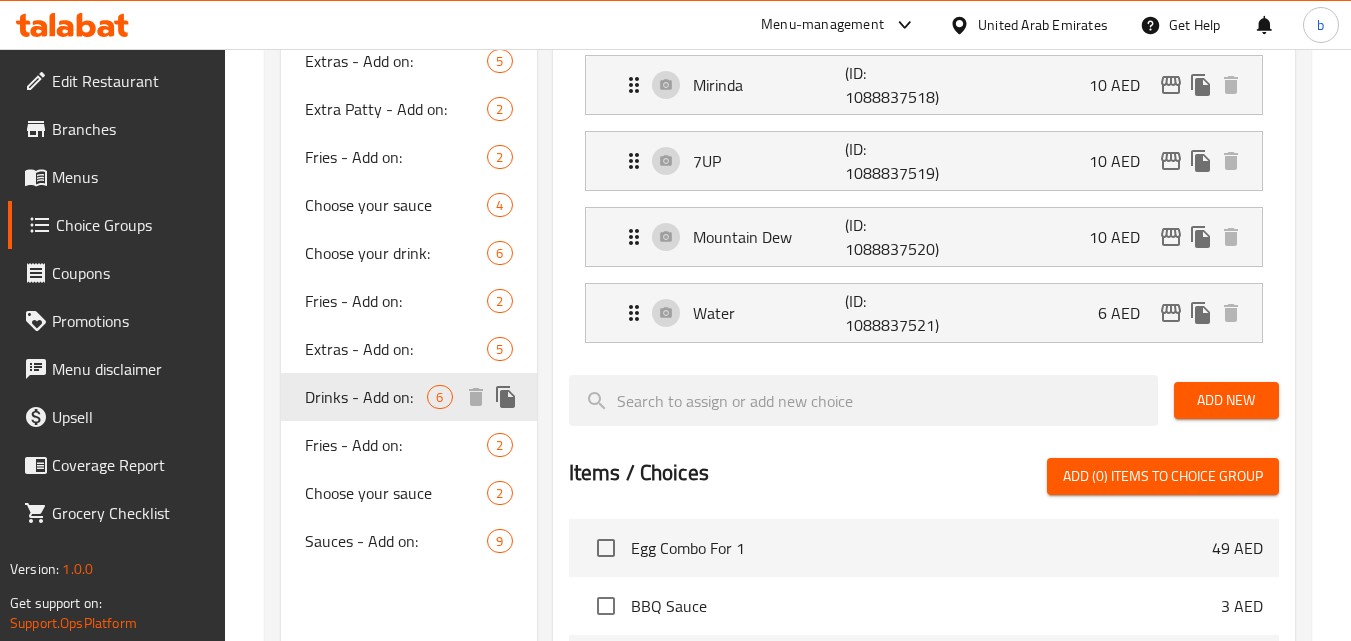 type on "Drinks - Add on:" 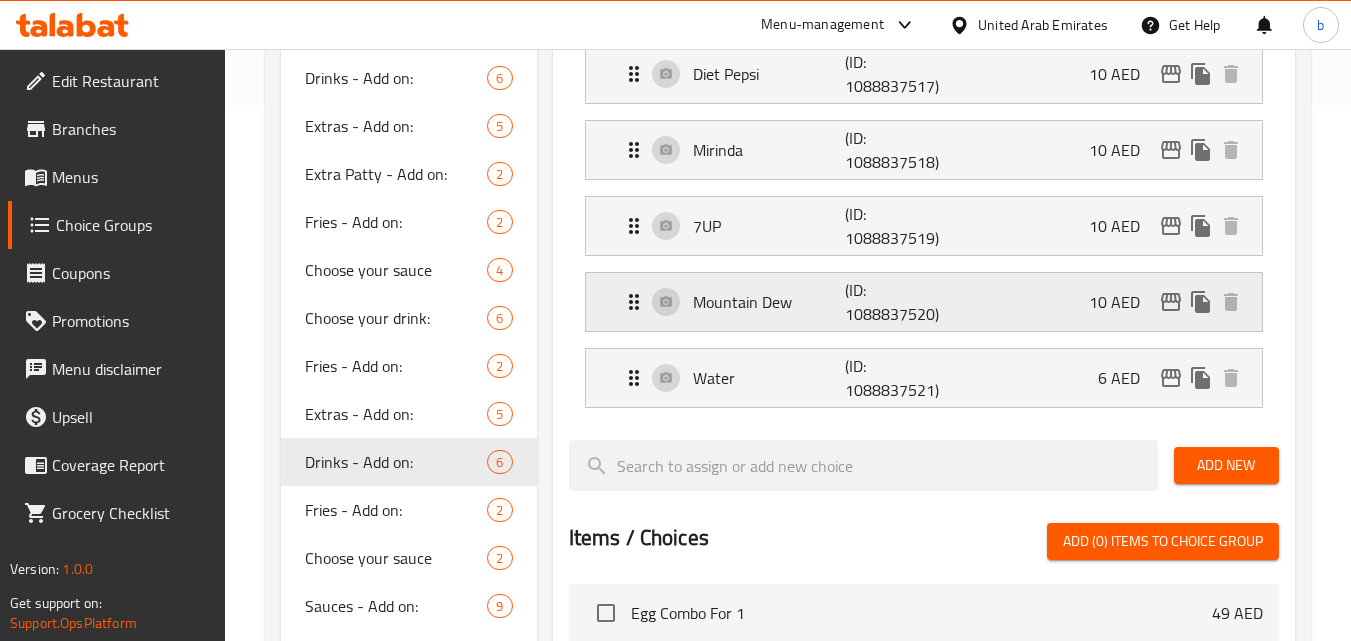 scroll, scrollTop: 500, scrollLeft: 0, axis: vertical 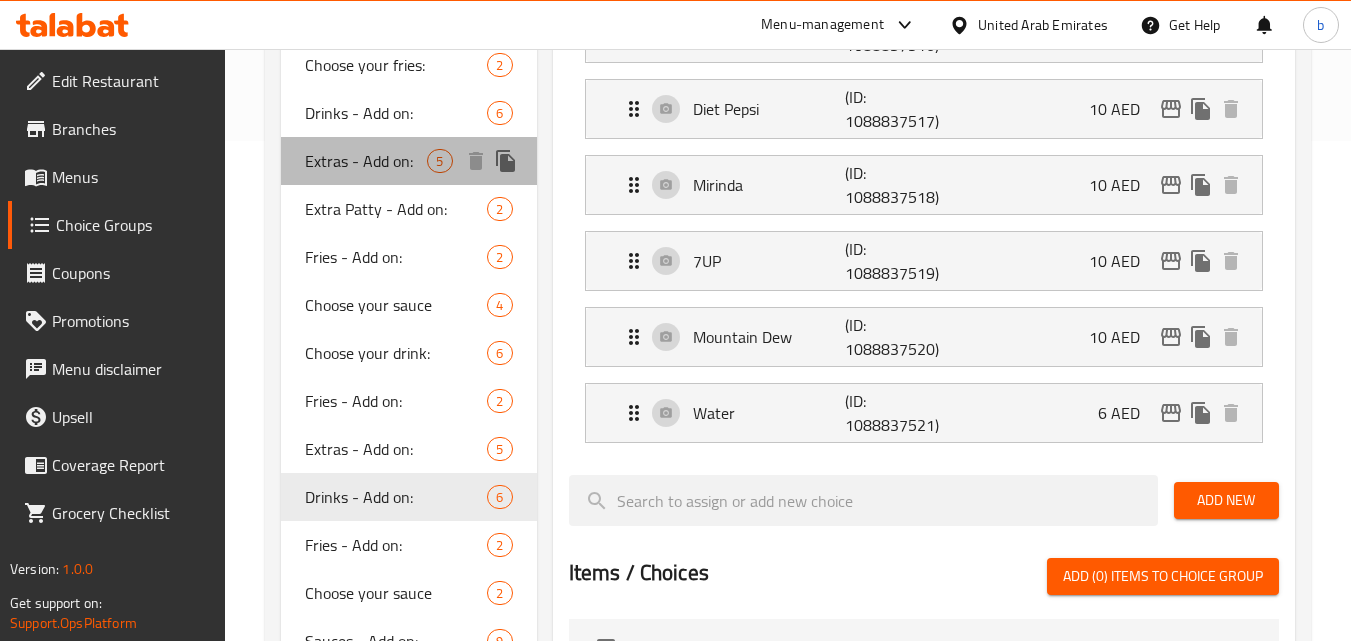 click on "Extras - Add on:" at bounding box center [366, 161] 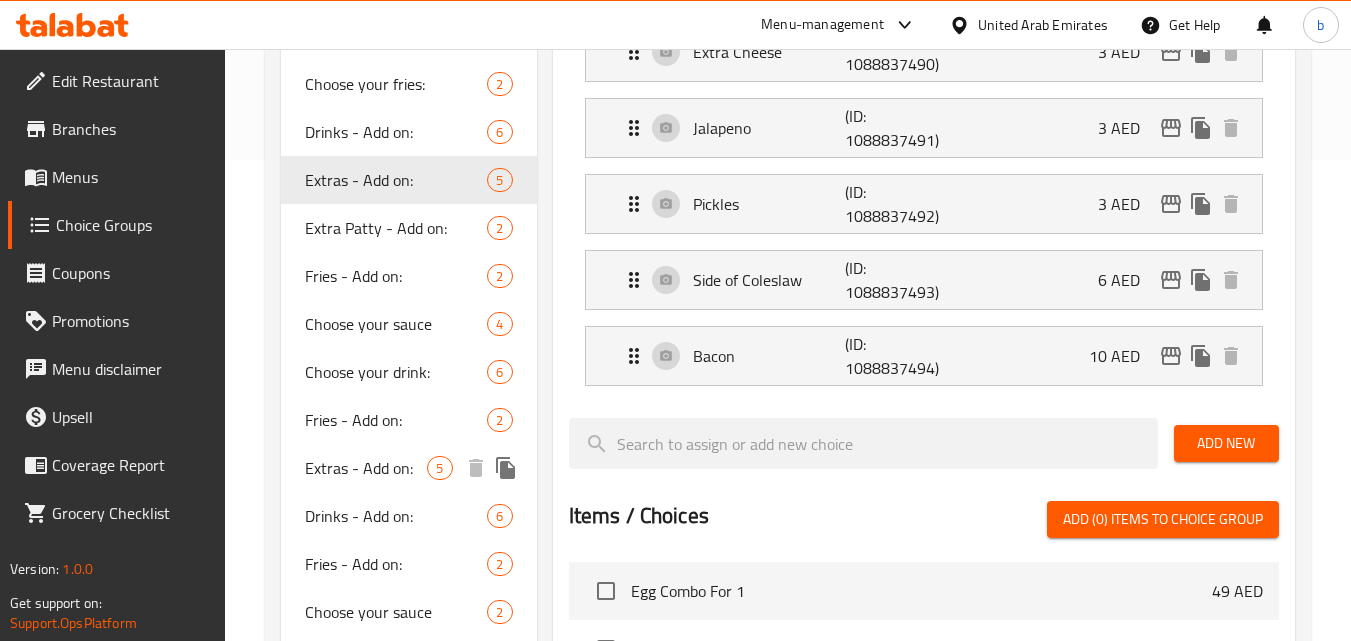 scroll, scrollTop: 500, scrollLeft: 0, axis: vertical 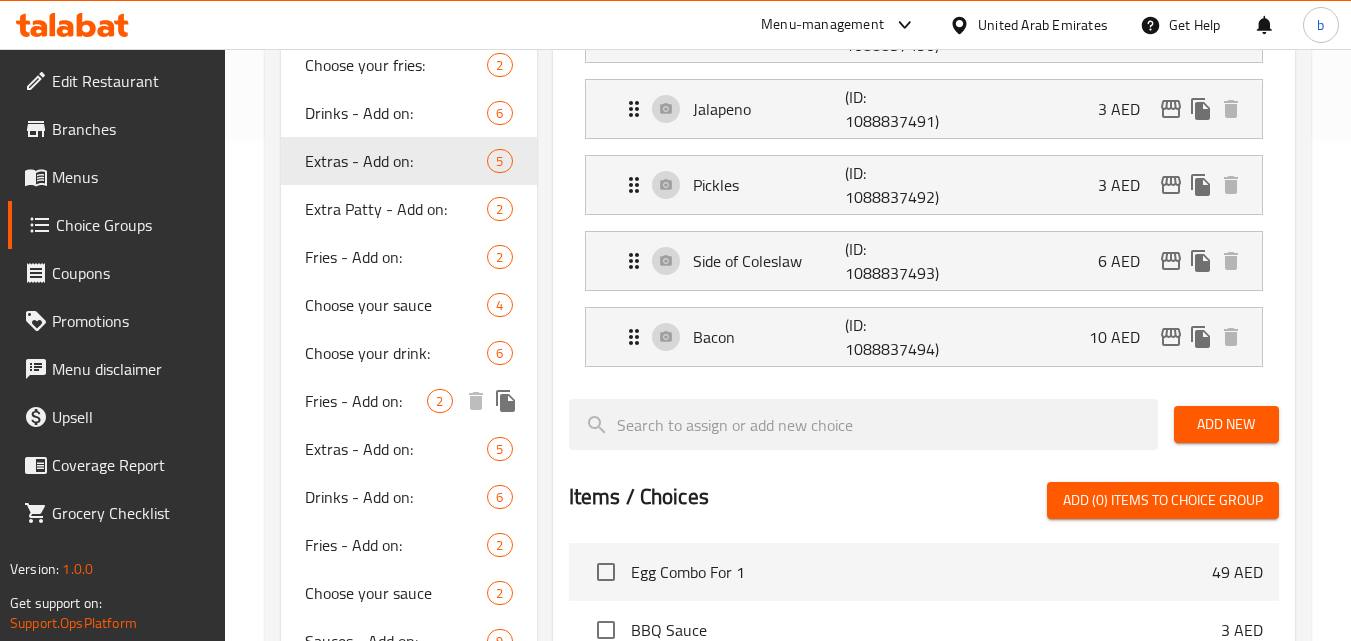 click on "Fries - Add on:" at bounding box center (366, 401) 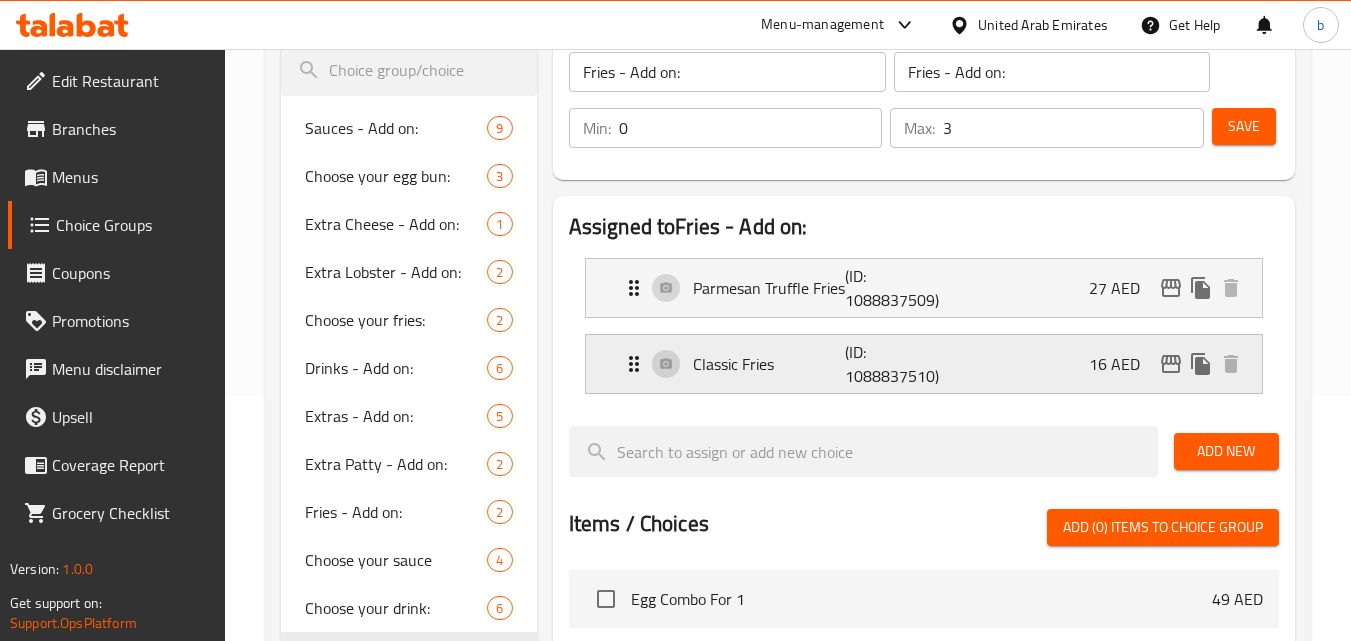 scroll, scrollTop: 200, scrollLeft: 0, axis: vertical 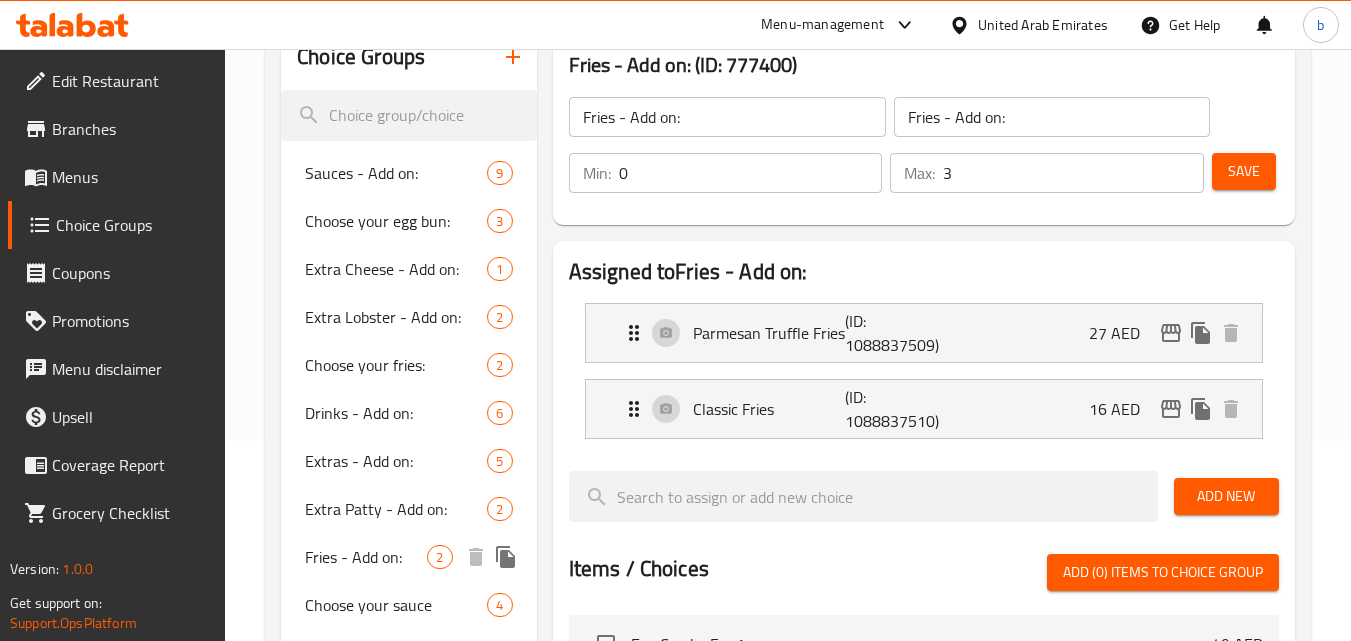 click on "Fries - Add on:" at bounding box center [366, 557] 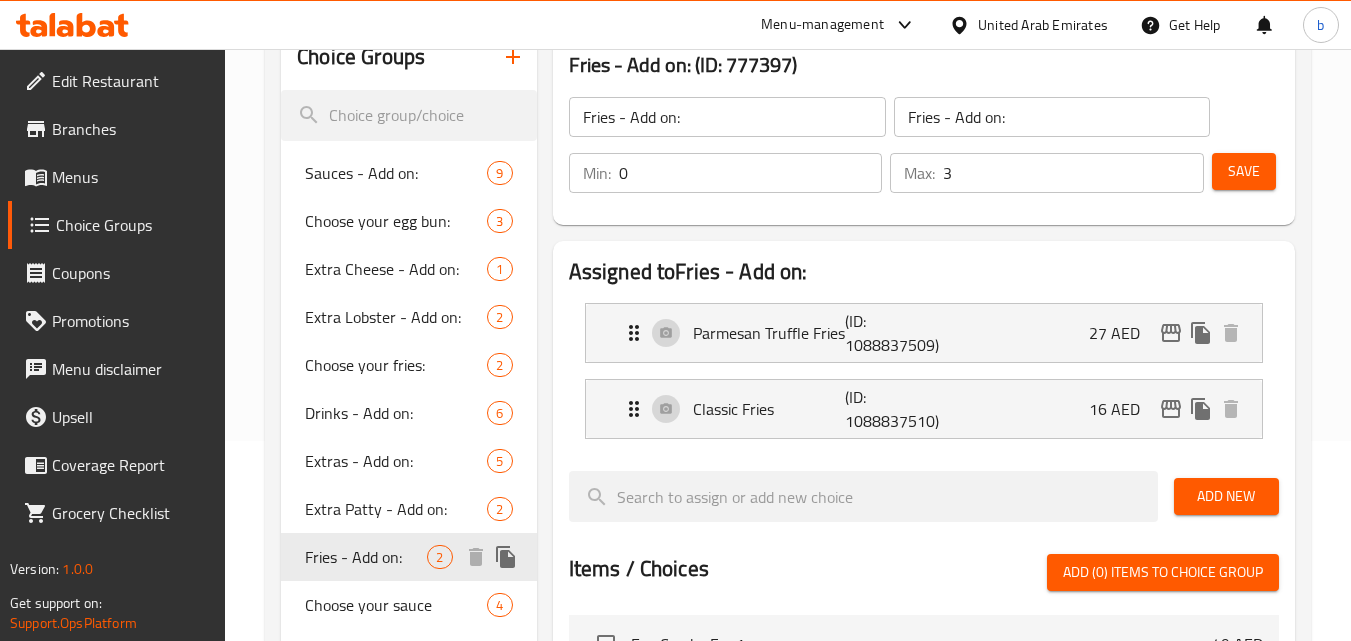 type on "1" 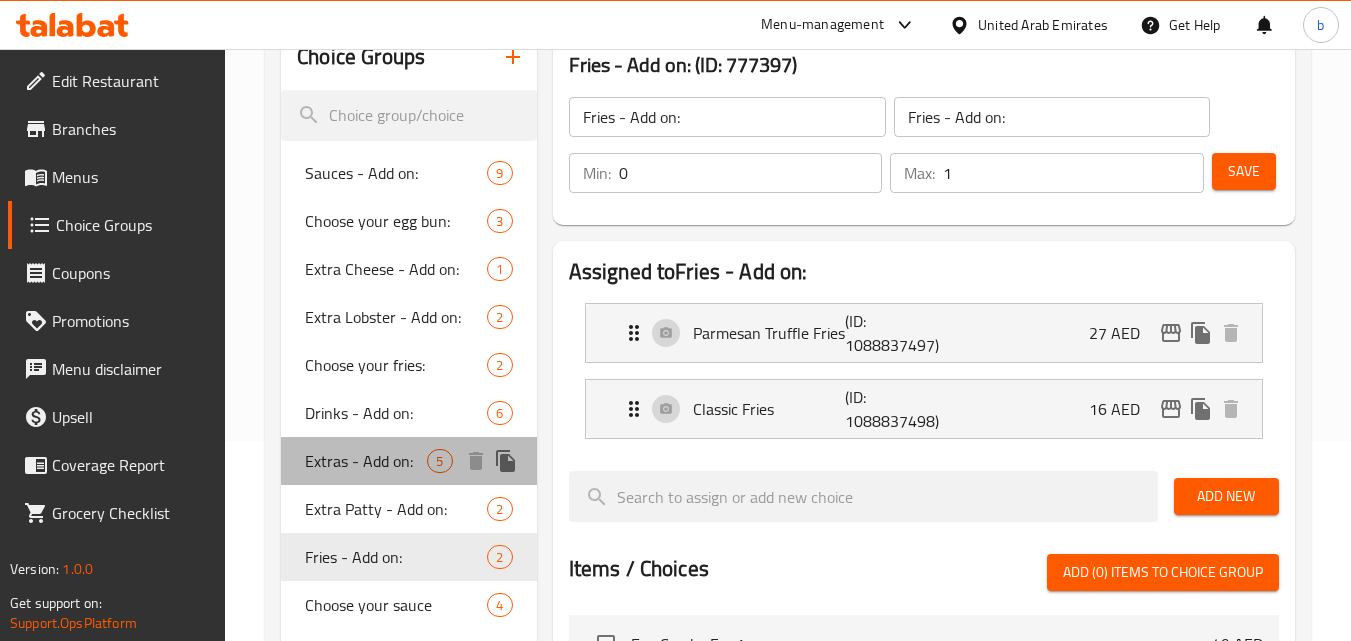 click on "Extras - Add on:" at bounding box center [366, 461] 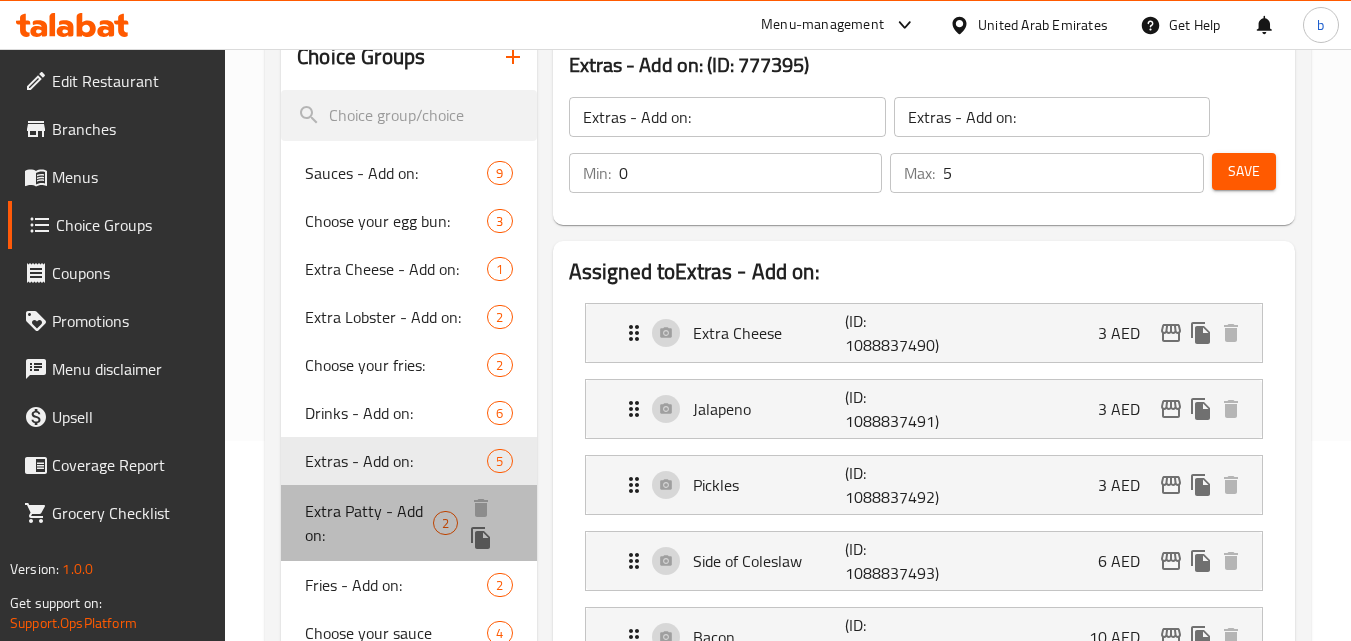 click on "Extra Patty - Add on:" at bounding box center (369, 523) 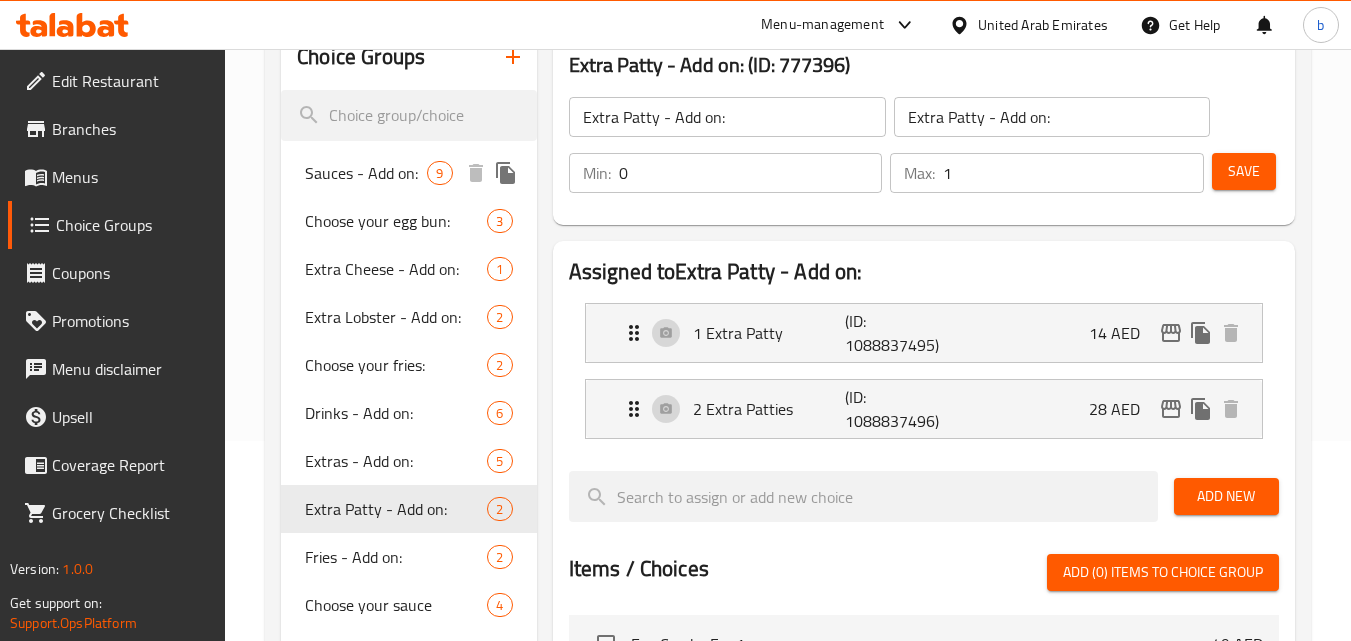 click on "Sauces - Add on:" at bounding box center [366, 173] 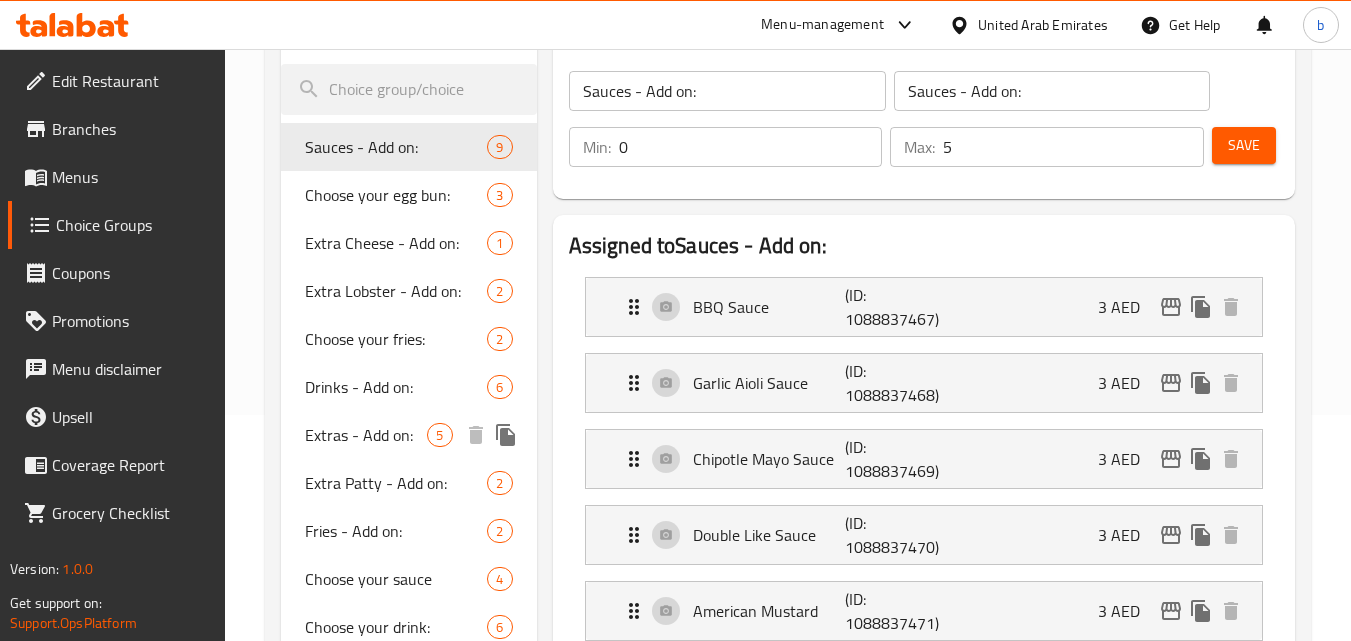 scroll, scrollTop: 200, scrollLeft: 0, axis: vertical 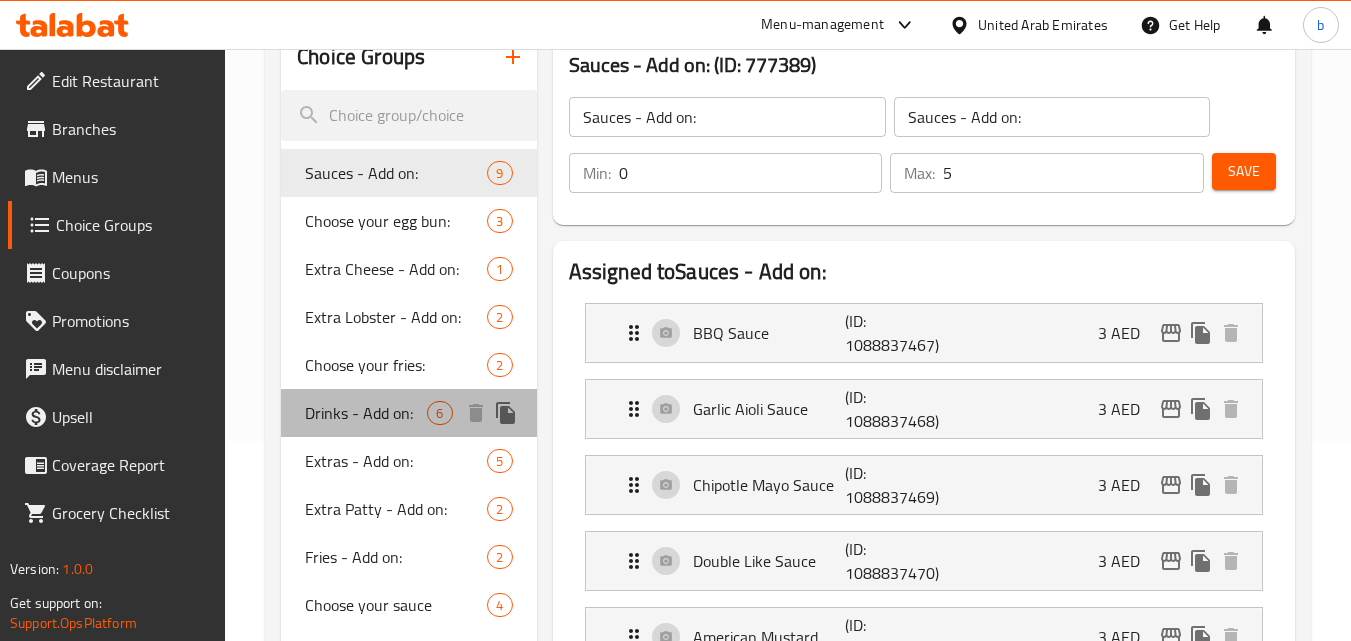 click on "Drinks - Add on:" at bounding box center [366, 413] 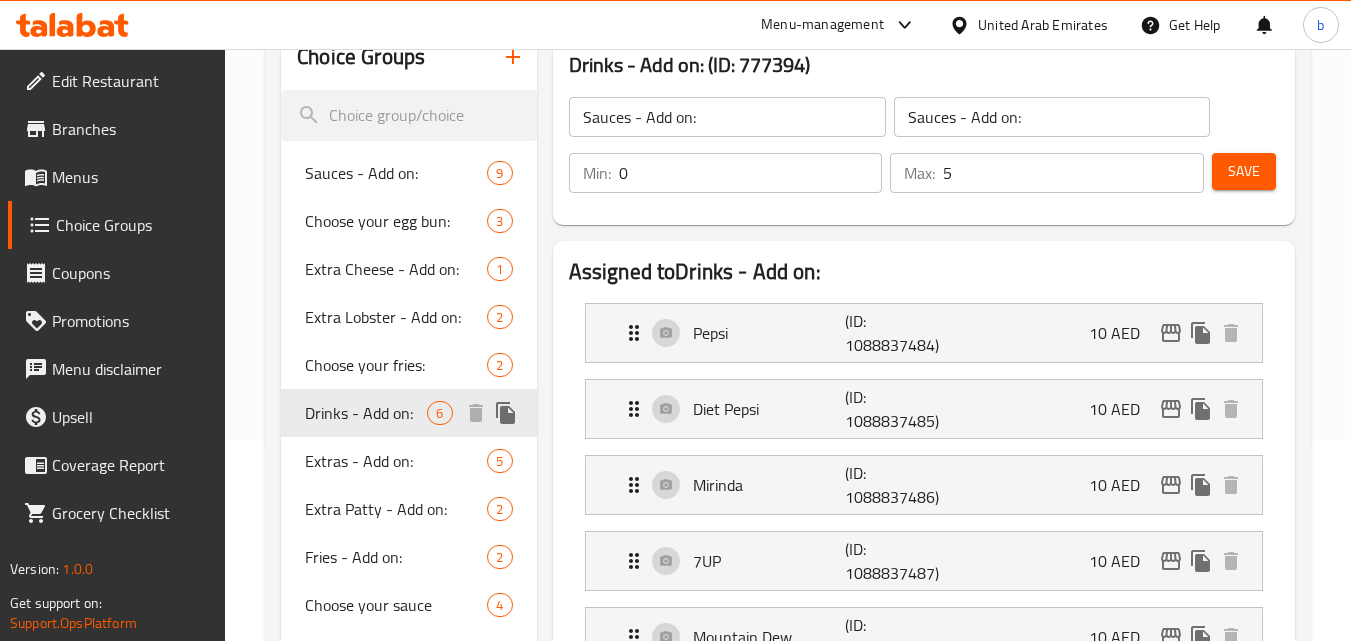 type on "Drinks - Add on:" 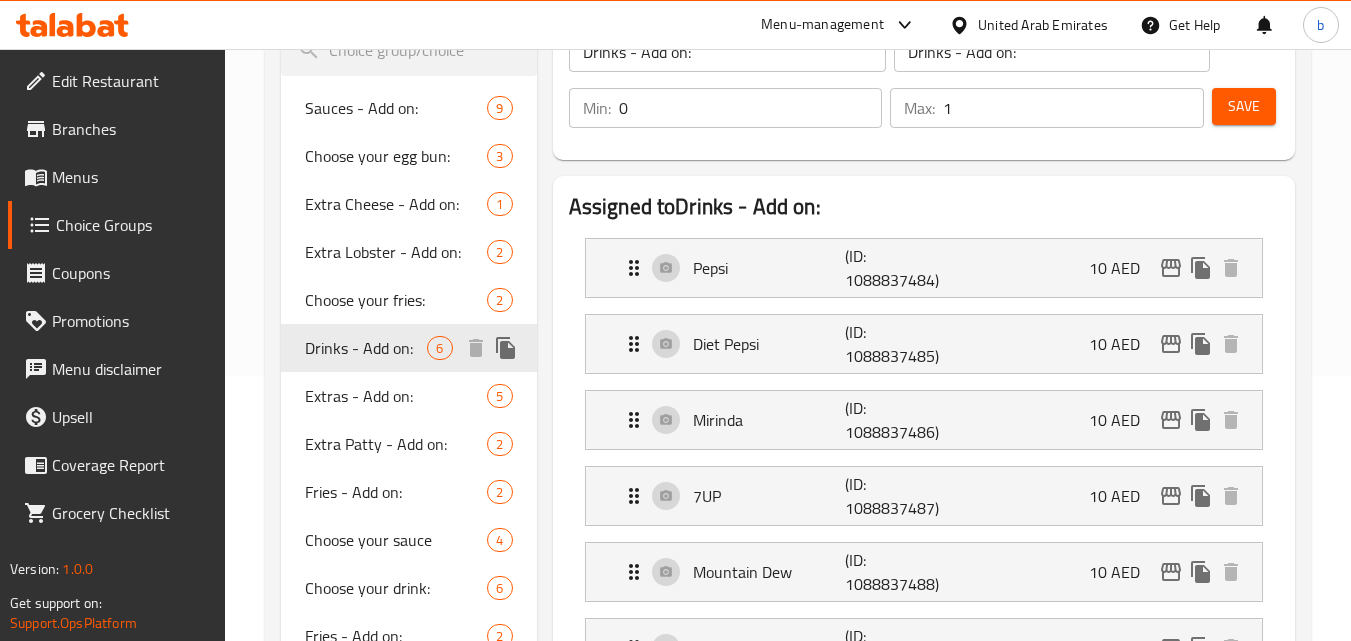 scroll, scrollTop: 300, scrollLeft: 0, axis: vertical 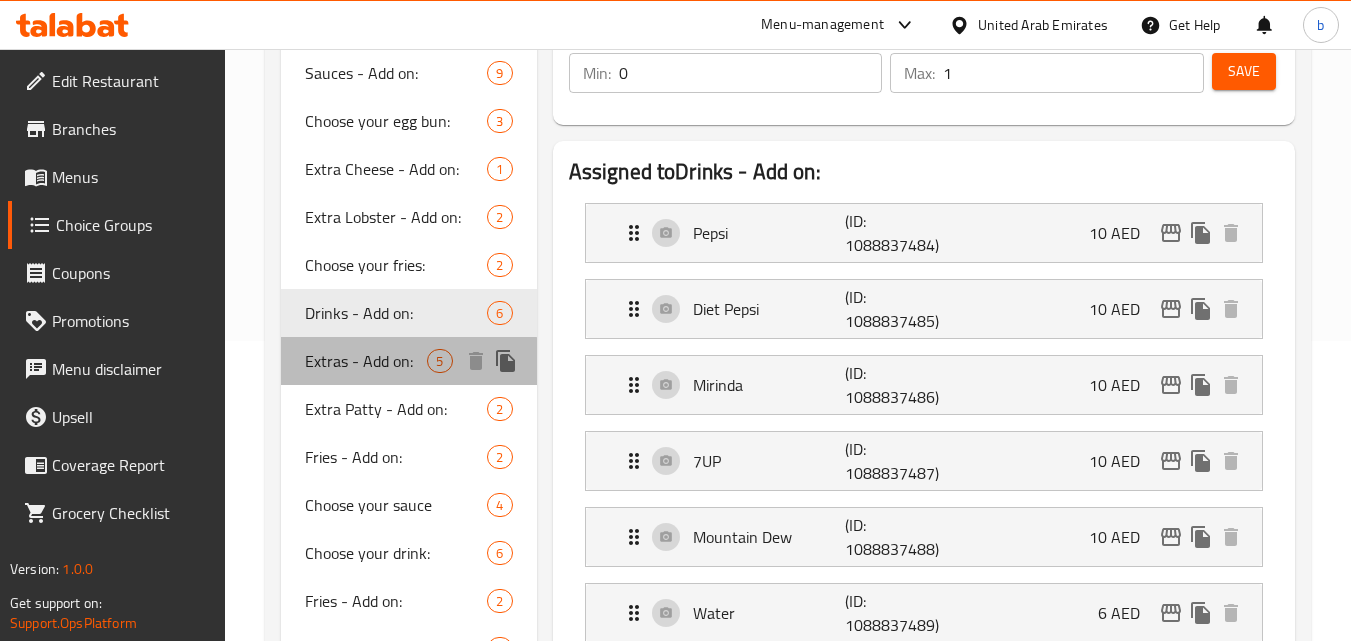 click on "Extras - Add on:" at bounding box center [366, 361] 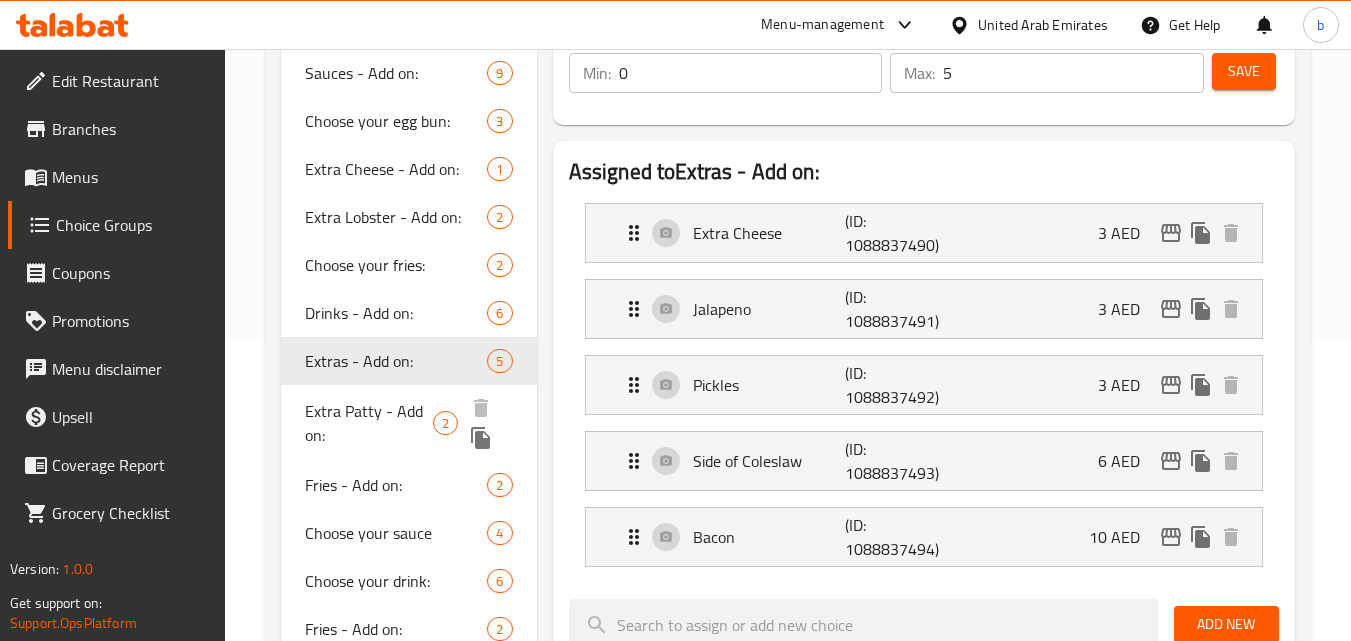 click on "Extra Patty - Add on:" at bounding box center (369, 423) 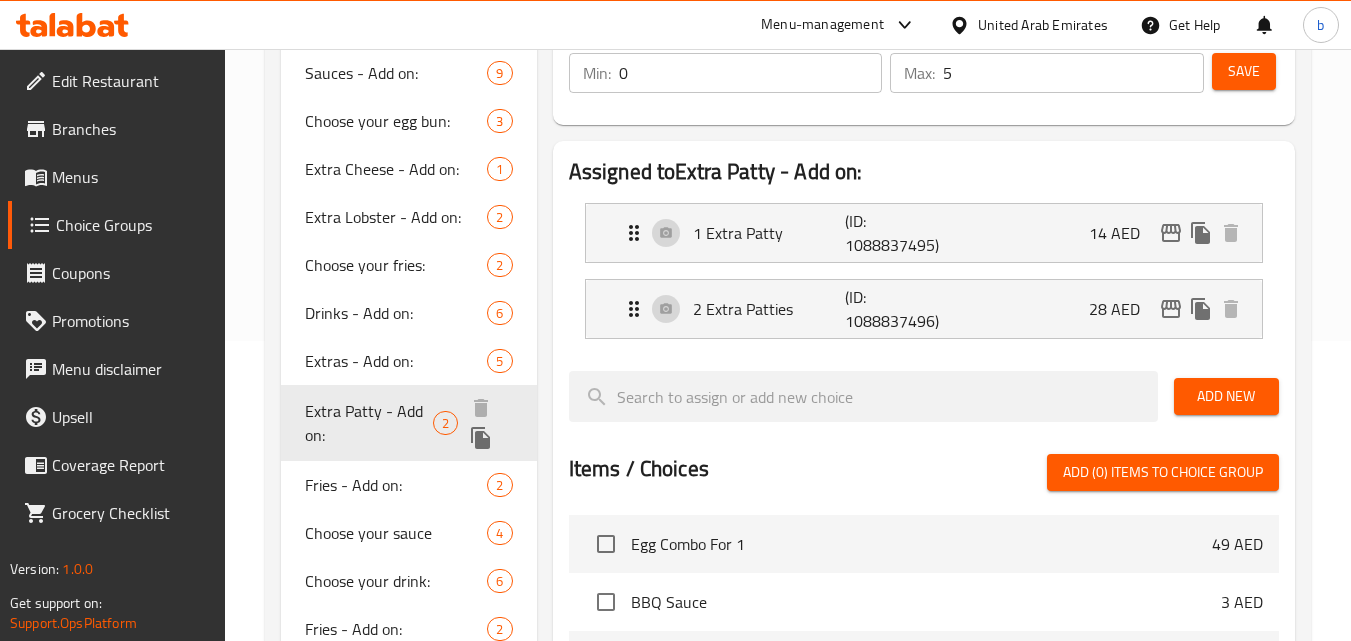 type on "Extra Patty - Add on:" 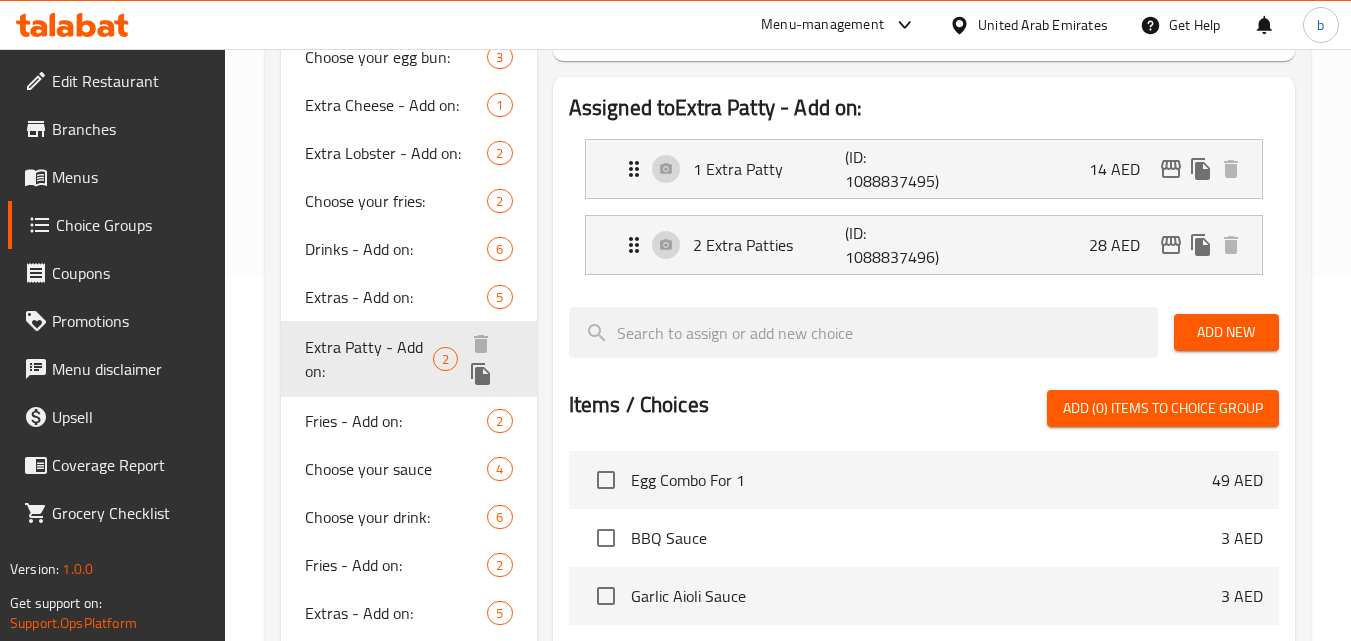 scroll, scrollTop: 400, scrollLeft: 0, axis: vertical 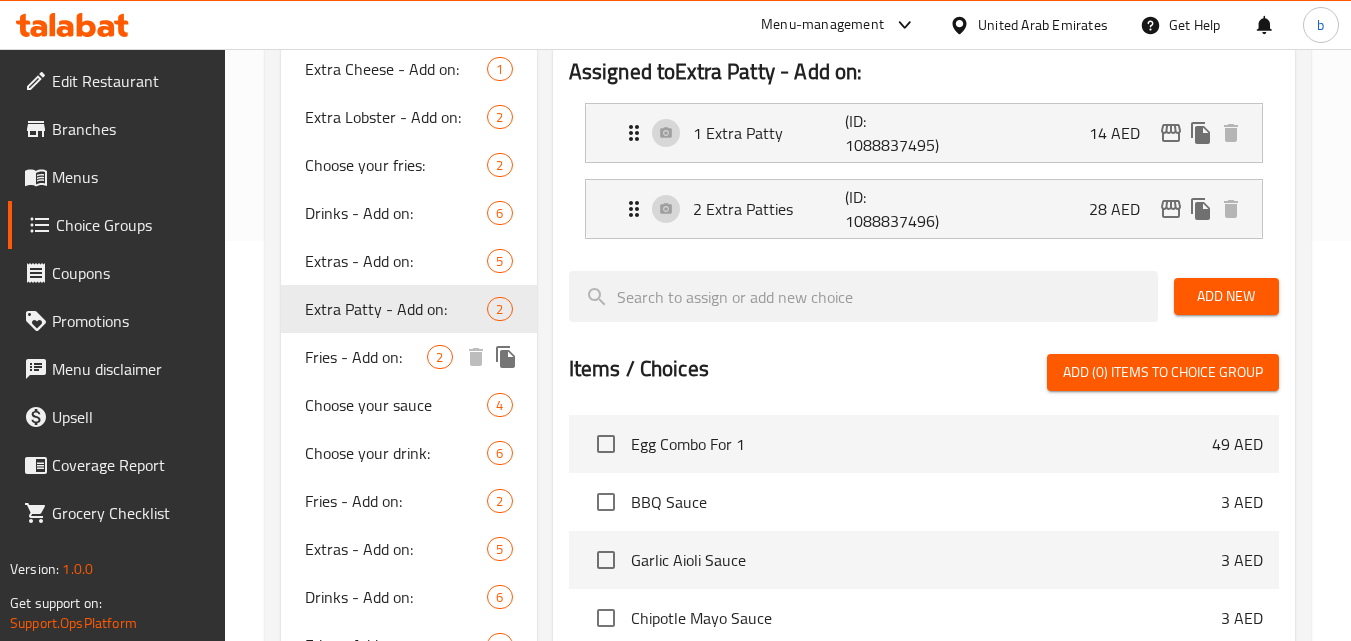click on "Fries - Add on:" at bounding box center (366, 357) 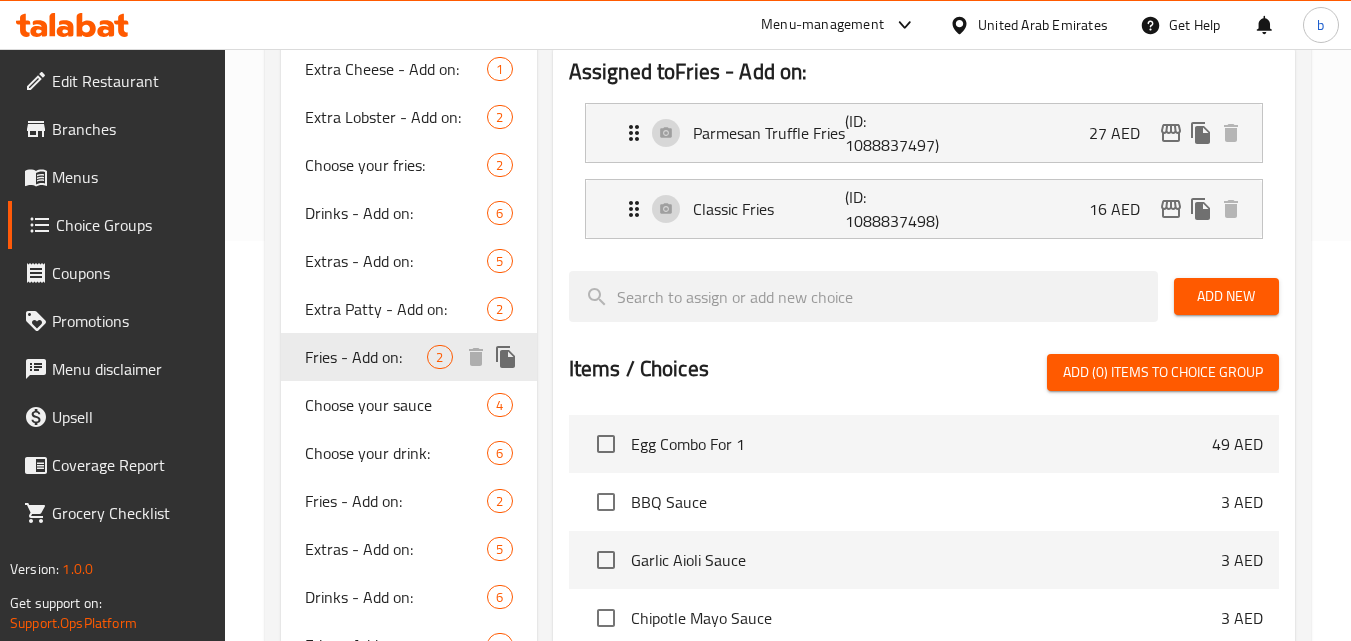 type on "Fries - Add on:" 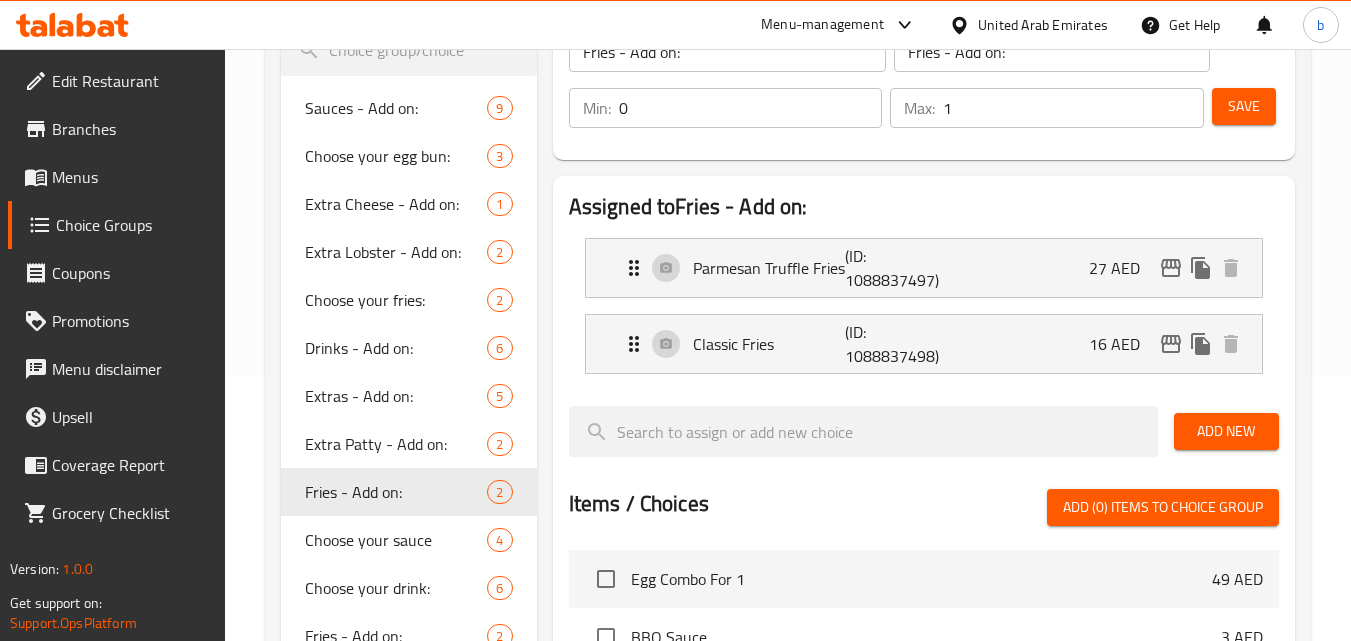 scroll, scrollTop: 300, scrollLeft: 0, axis: vertical 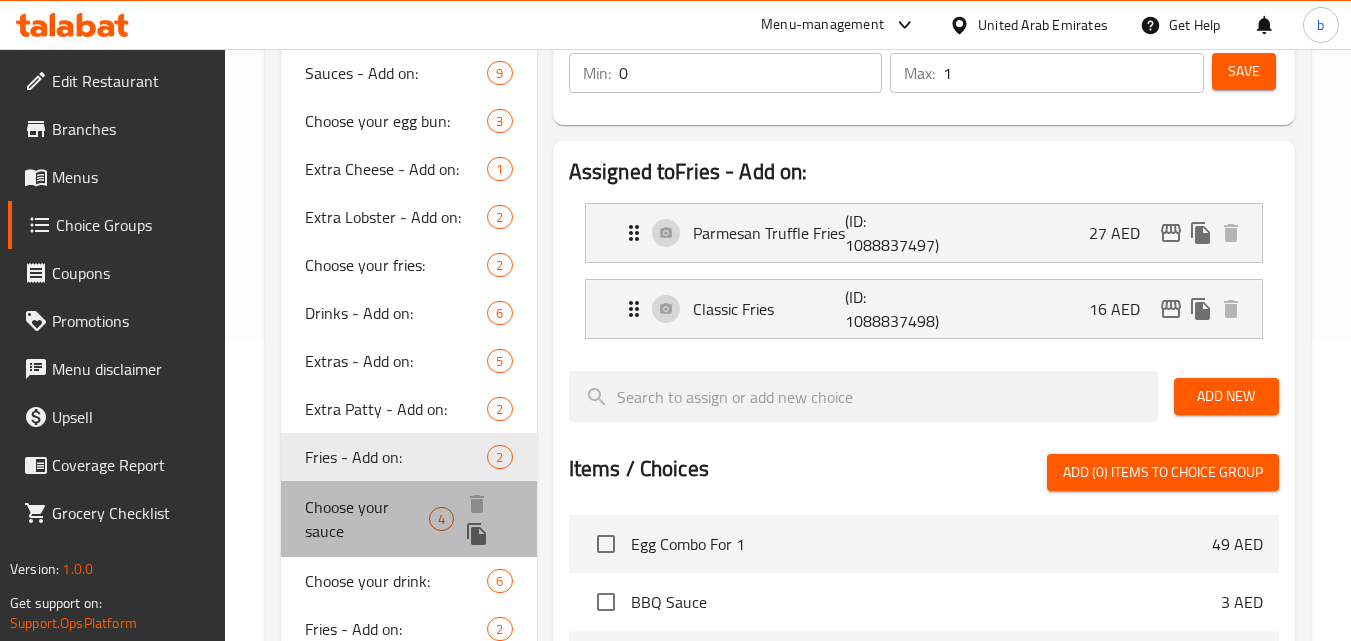 click on "Choose your sauce" at bounding box center [367, 519] 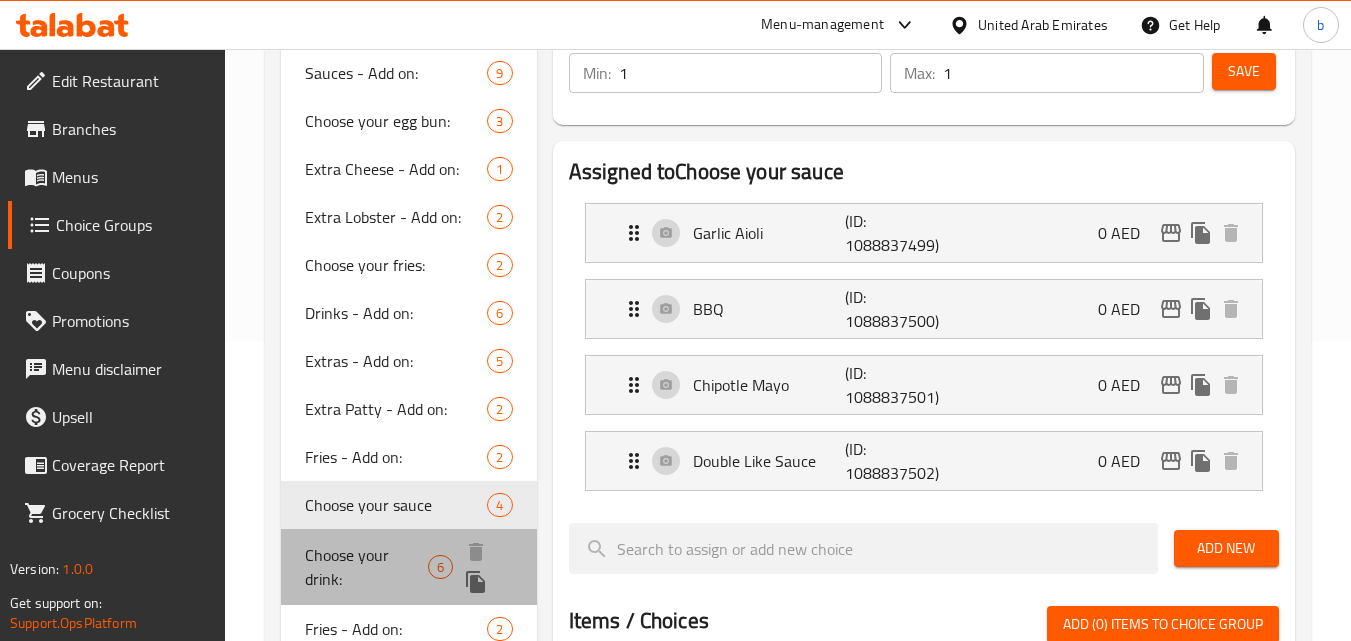 click on "Choose your drink:" at bounding box center [366, 567] 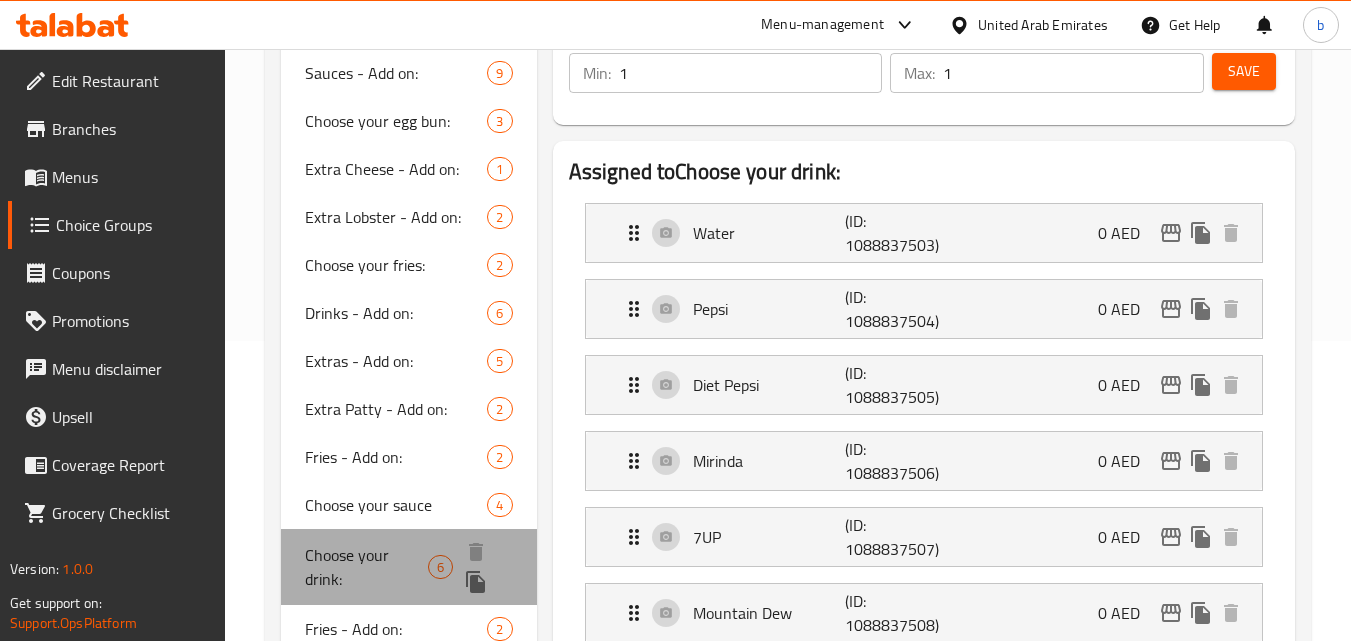 click on "Choose your drink:" at bounding box center (366, 567) 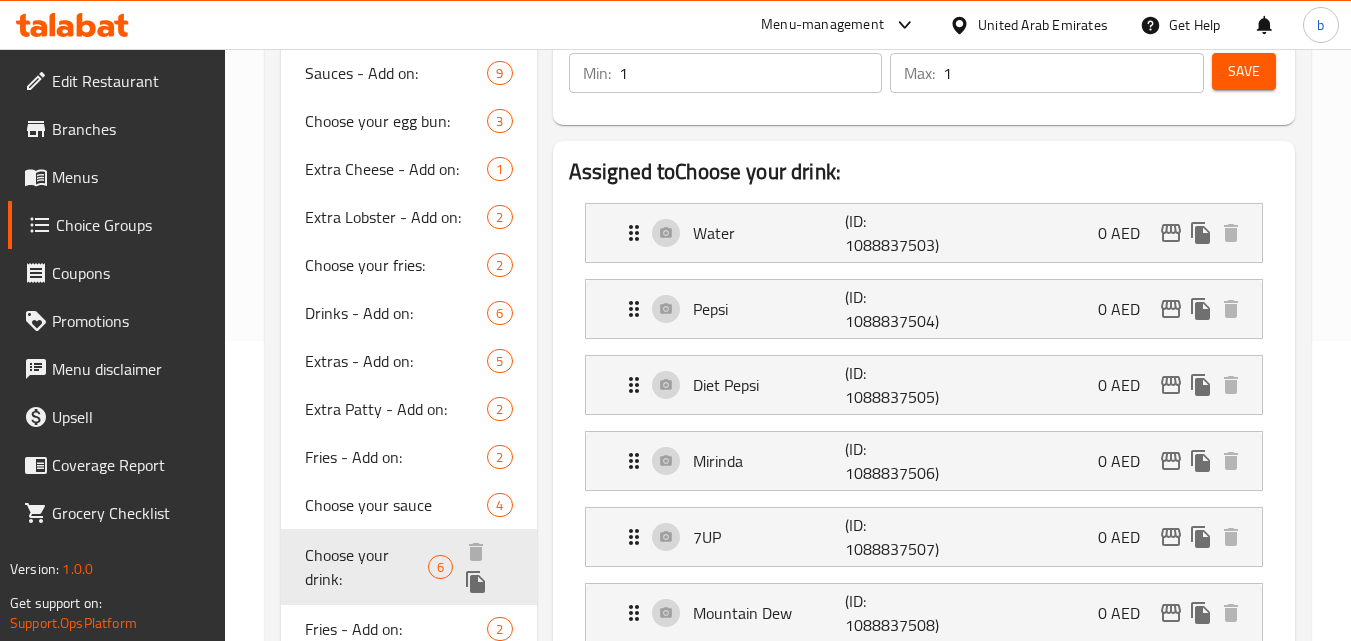 scroll, scrollTop: 400, scrollLeft: 0, axis: vertical 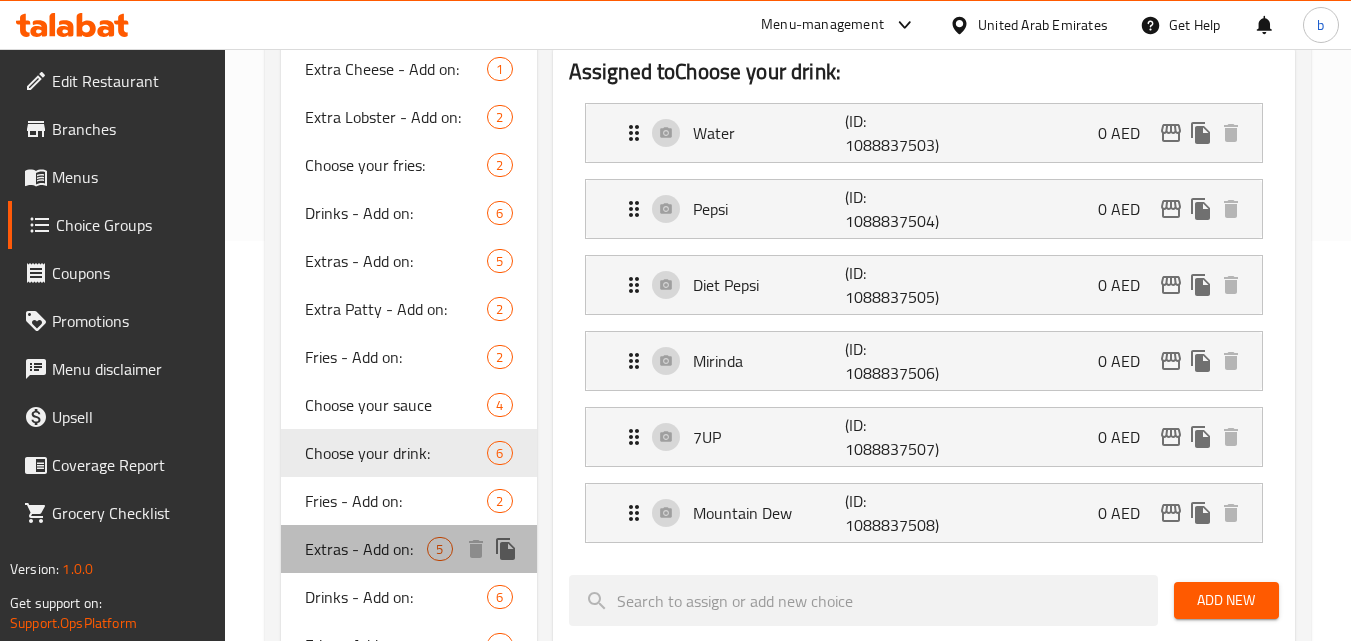 click on "Extras - Add on:" at bounding box center [366, 549] 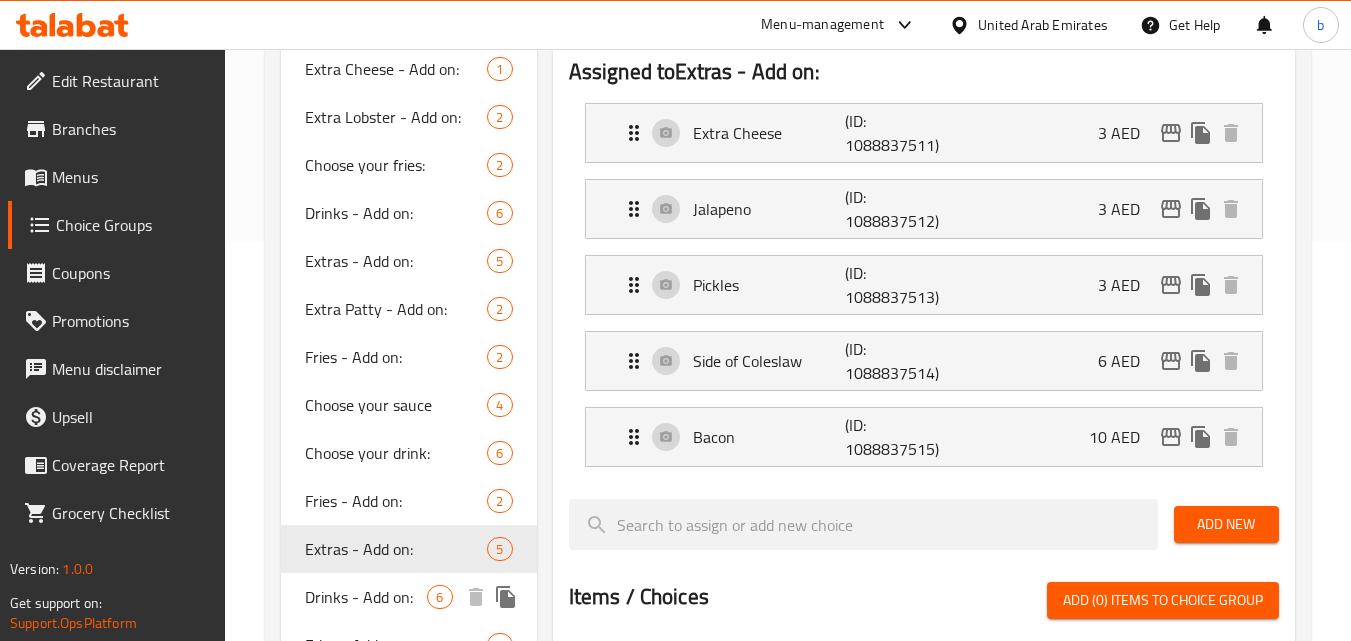 click on "Drinks - Add on: 6" at bounding box center (408, 597) 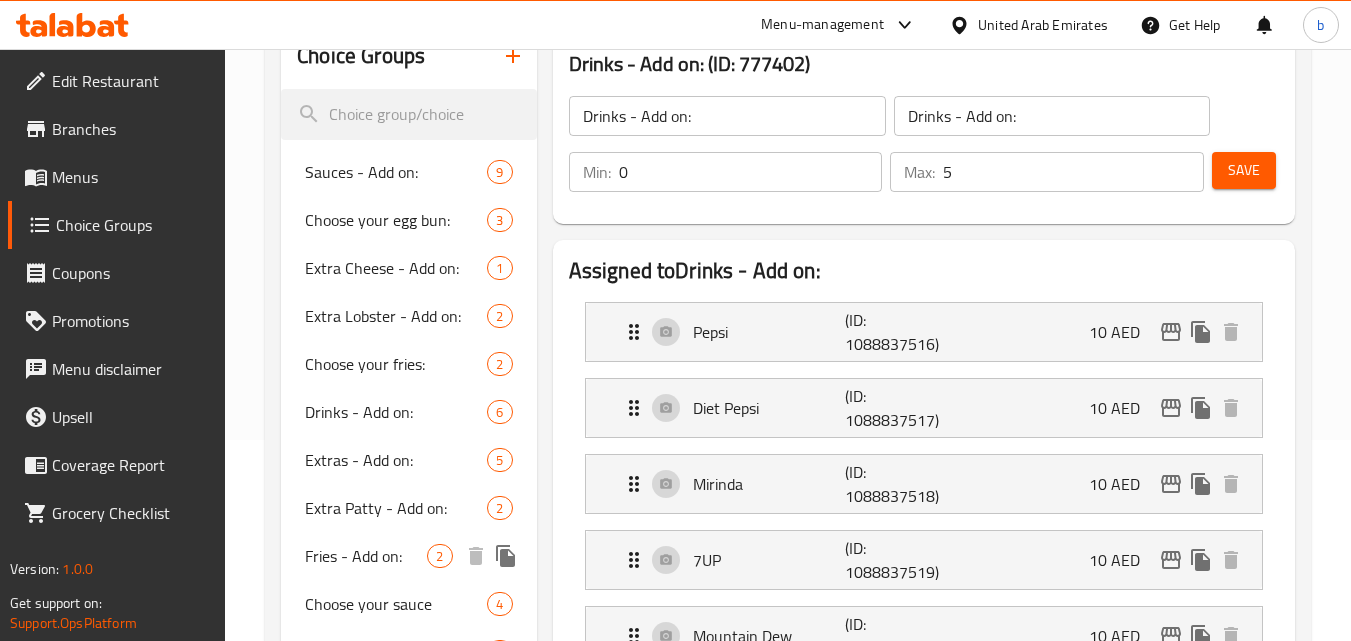 scroll, scrollTop: 200, scrollLeft: 0, axis: vertical 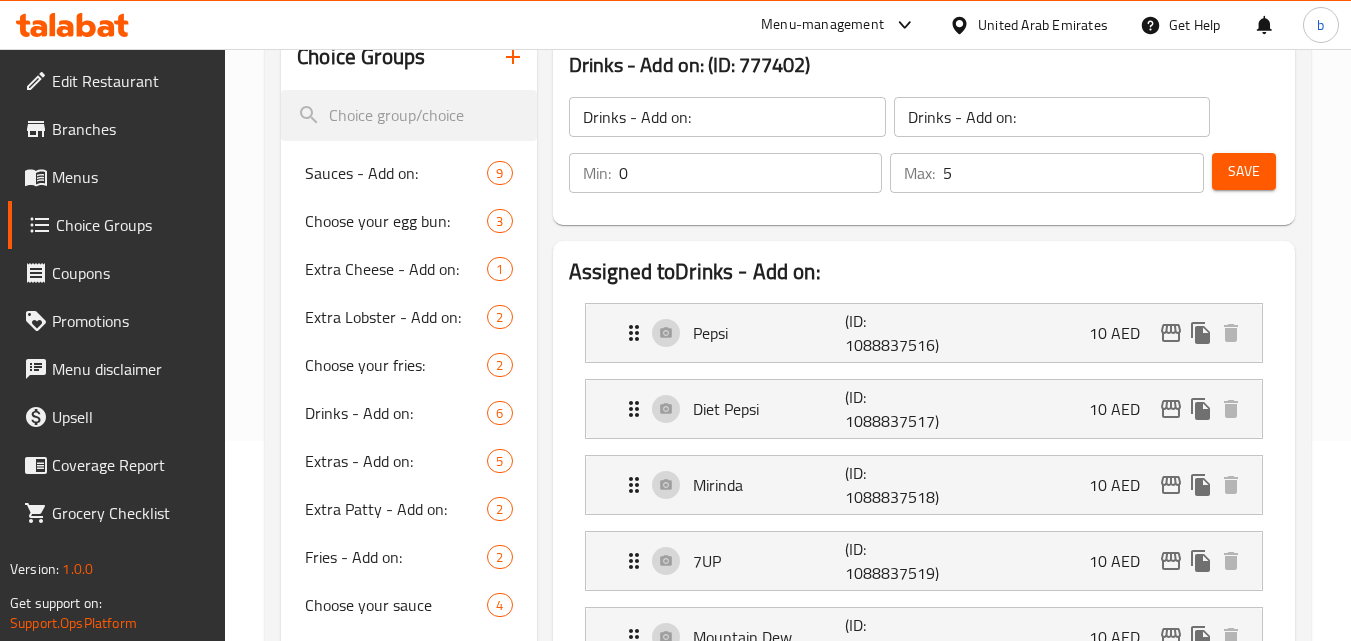 click on "United Arab Emirates" at bounding box center (1043, 25) 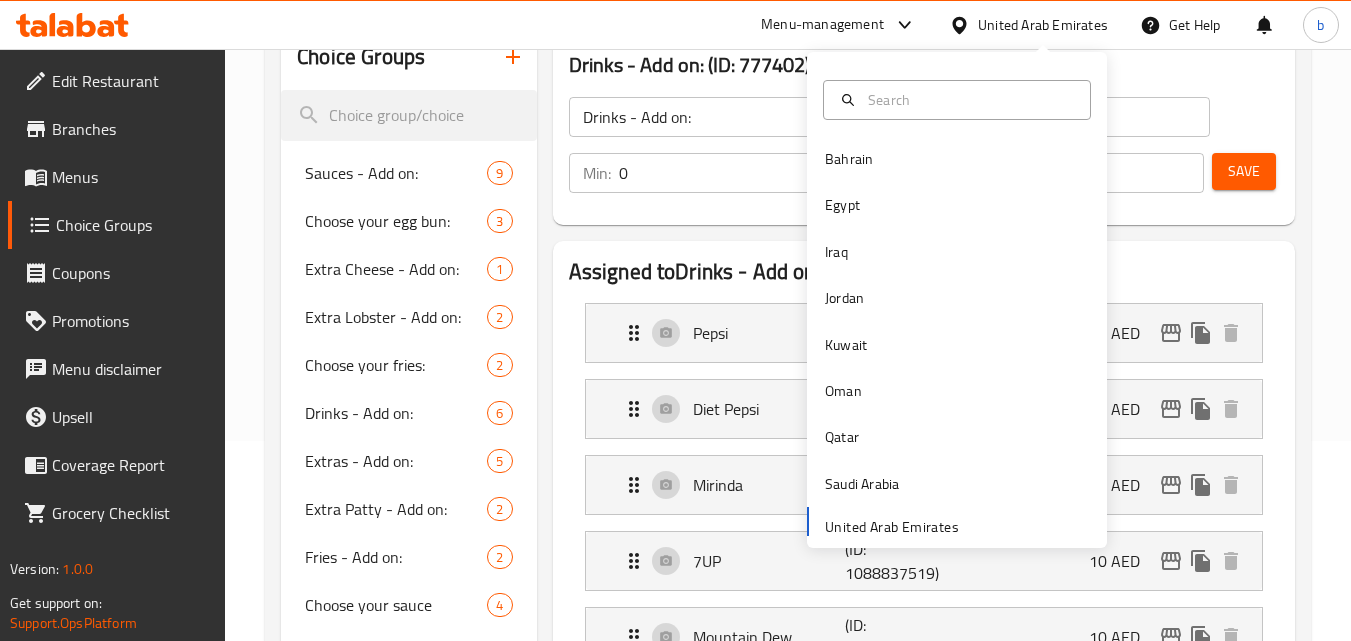 click on "United Arab Emirates" at bounding box center (1043, 25) 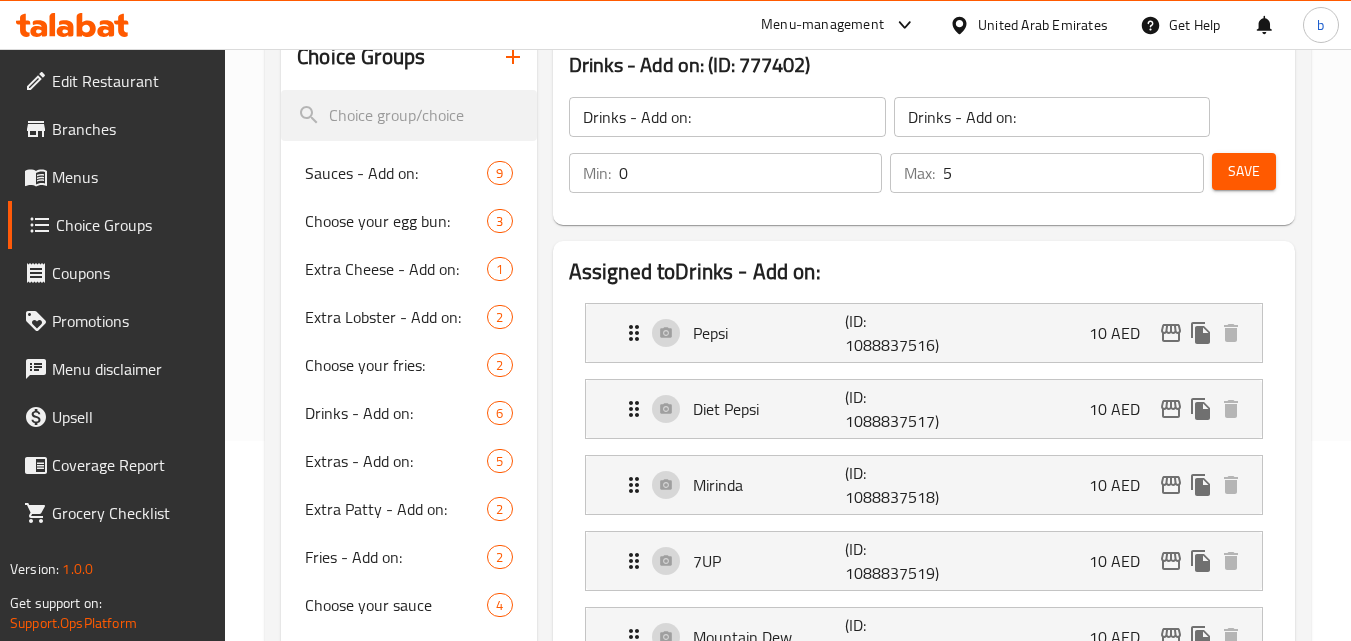 click on "United Arab Emirates" at bounding box center (1043, 25) 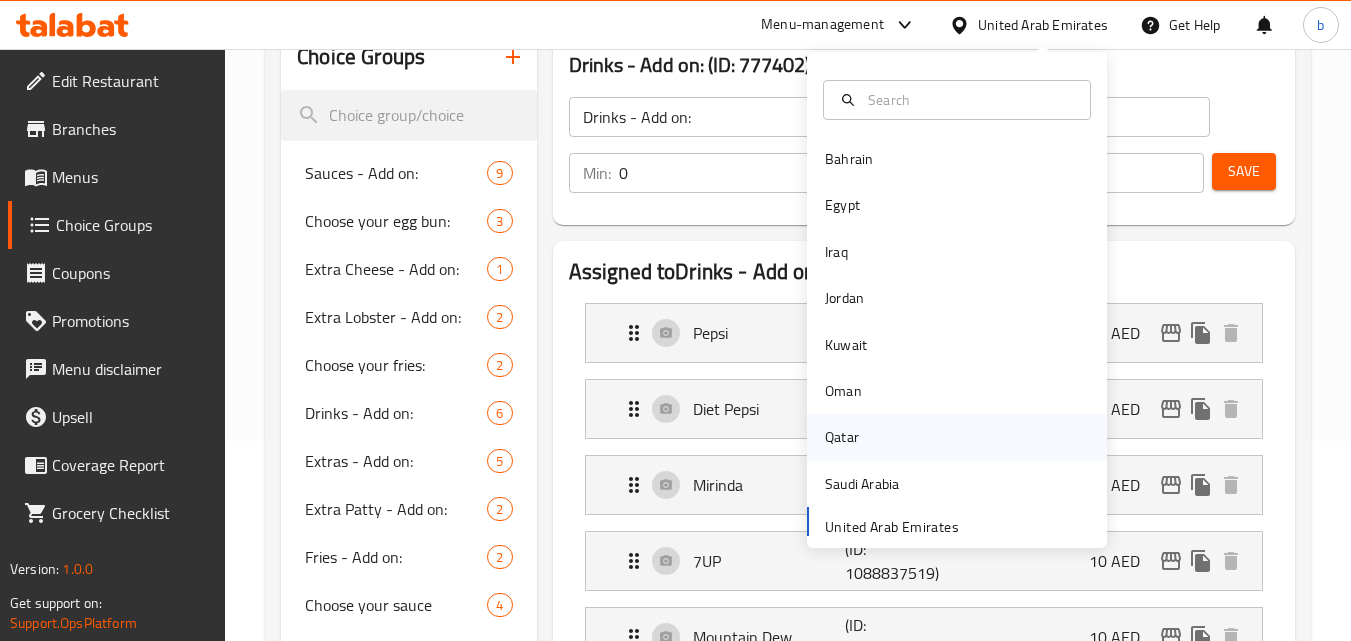 click on "Qatar" at bounding box center [842, 437] 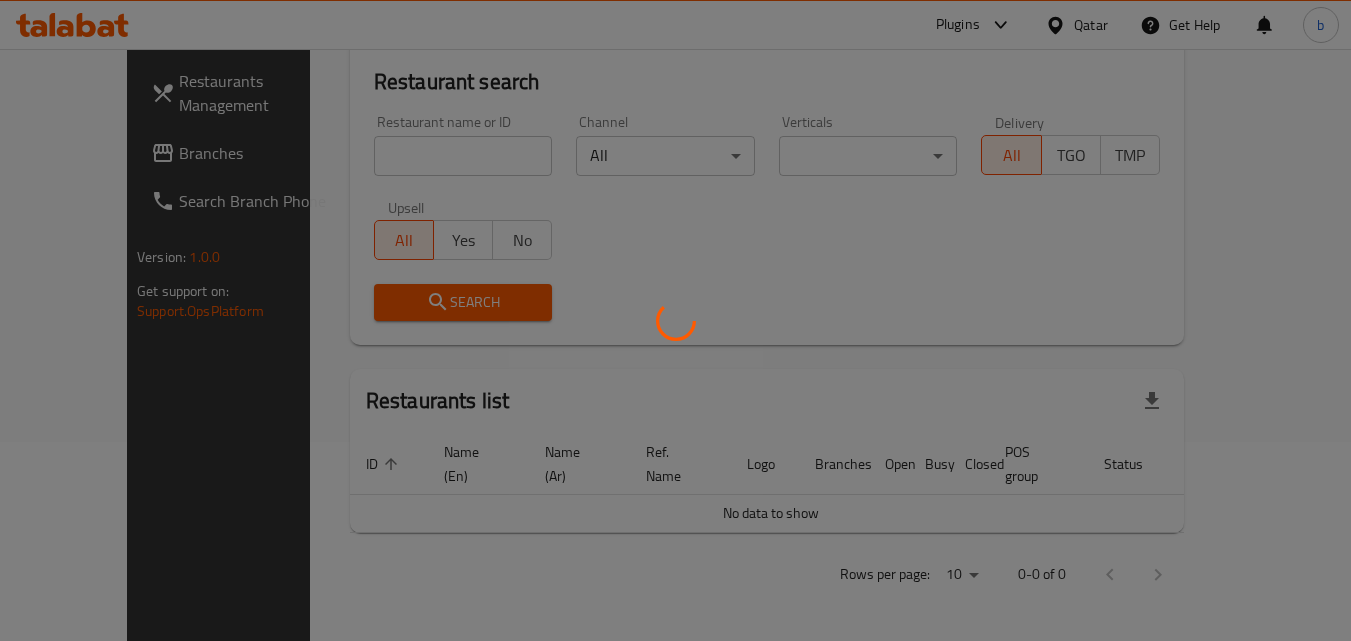 scroll, scrollTop: 176, scrollLeft: 0, axis: vertical 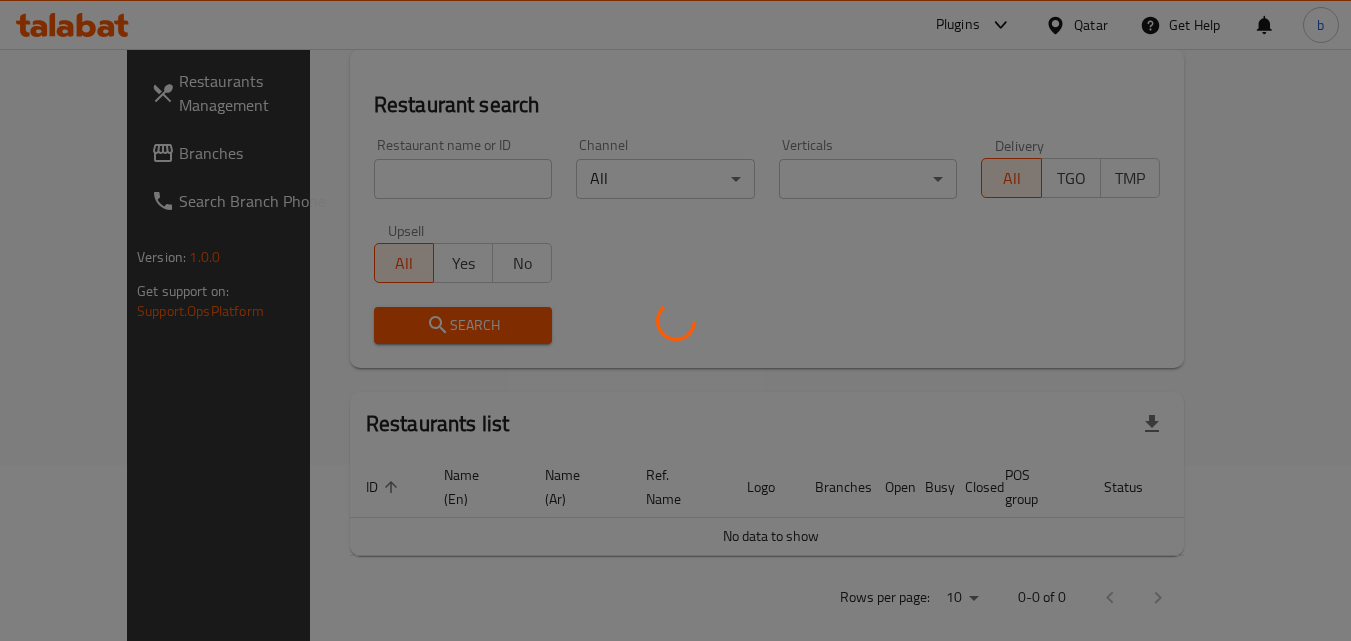 click at bounding box center [675, 320] 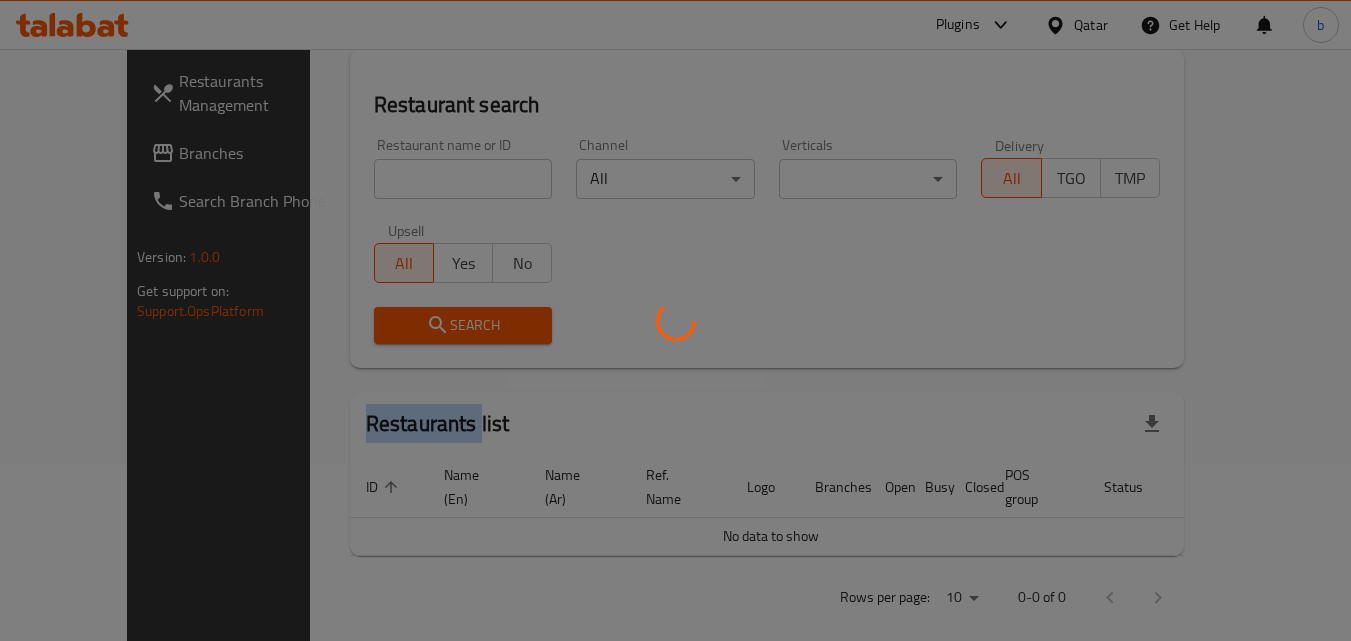 click at bounding box center [675, 320] 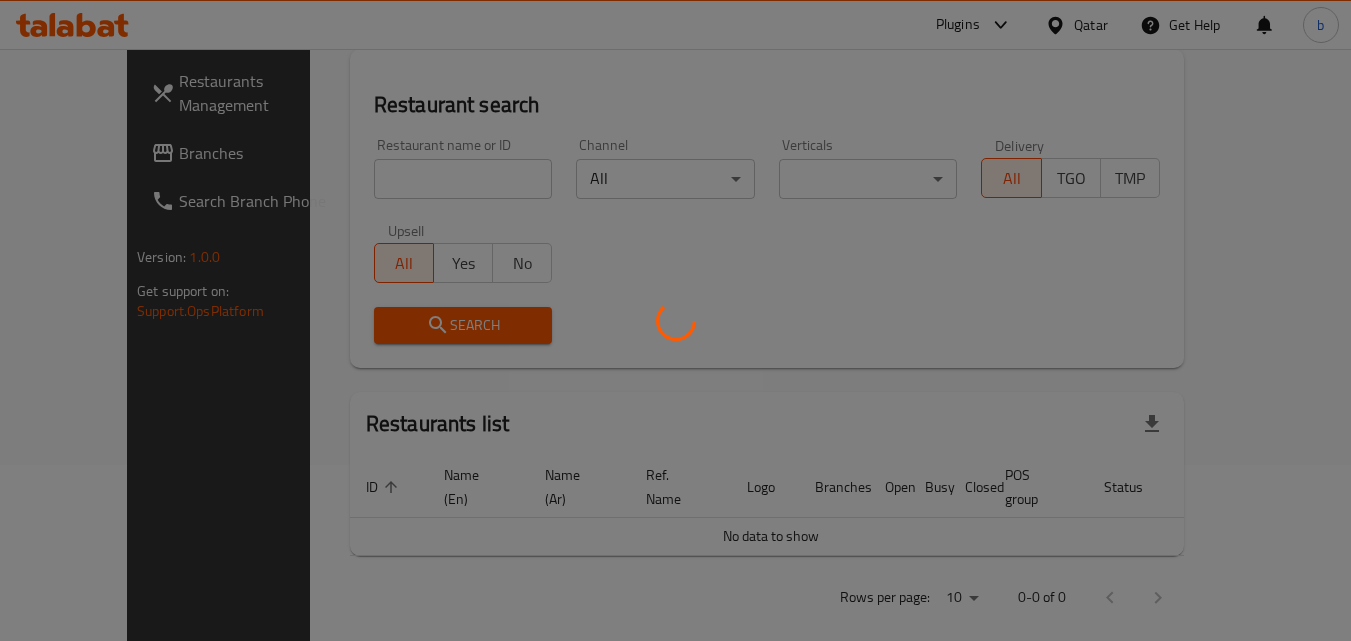 click at bounding box center [675, 320] 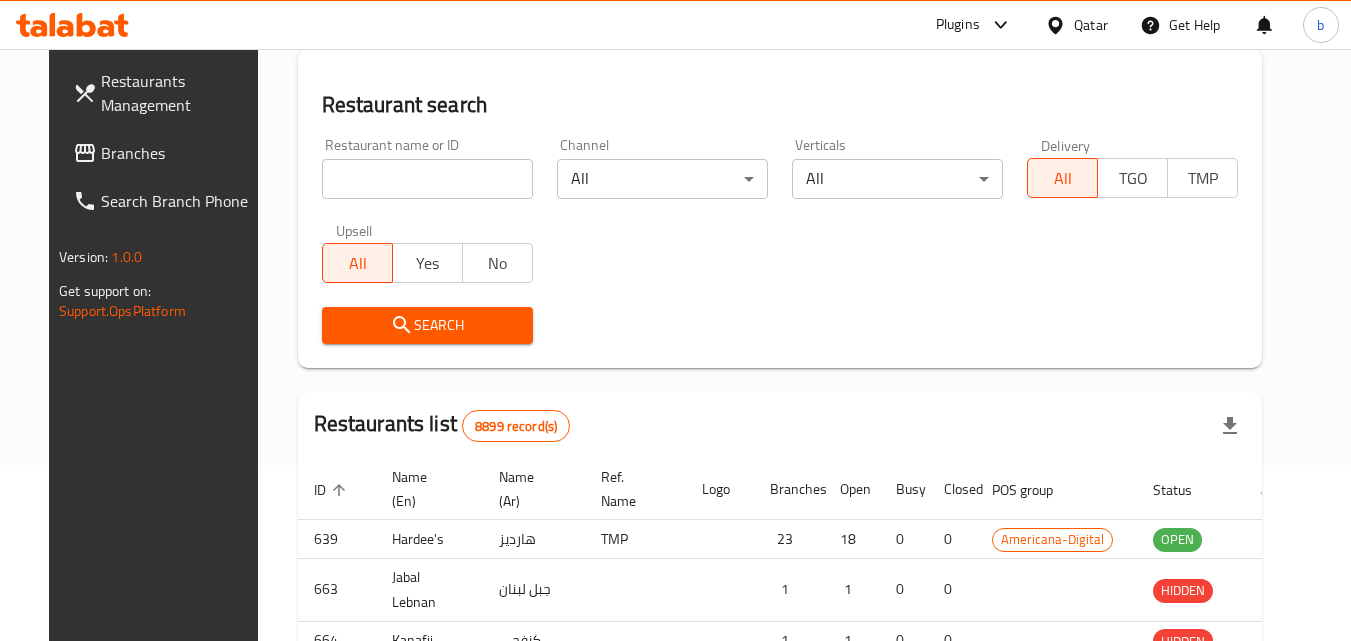 scroll, scrollTop: 200, scrollLeft: 0, axis: vertical 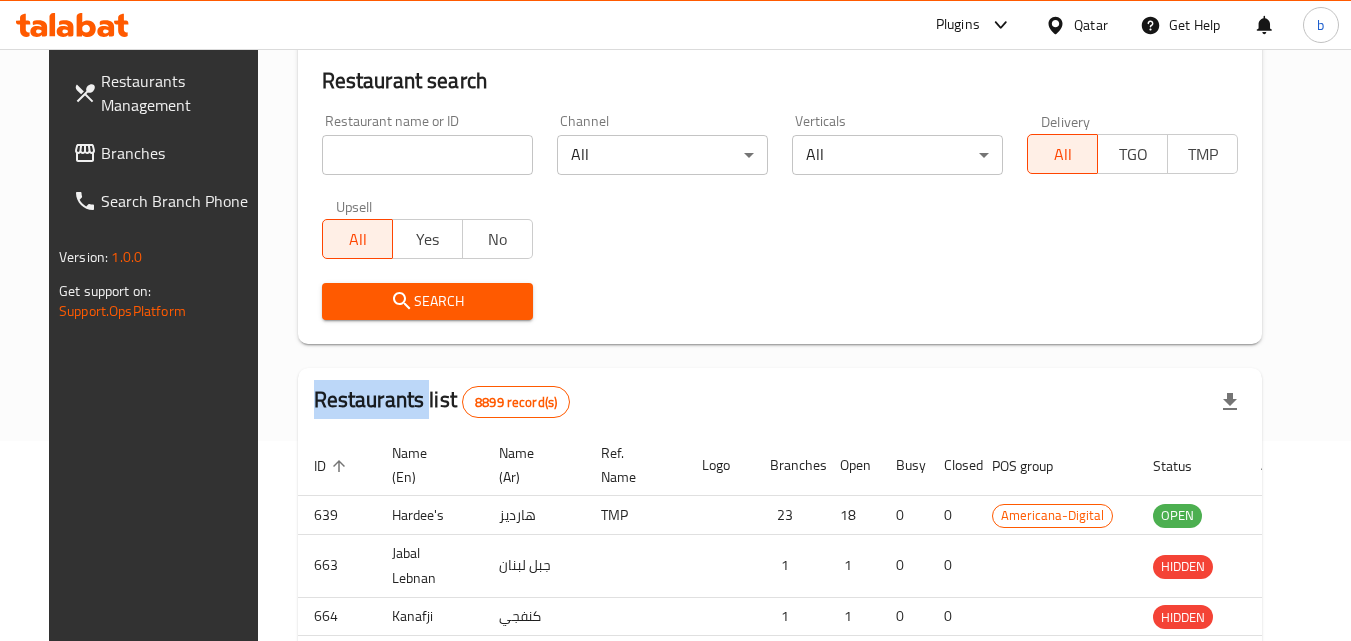 click at bounding box center [675, 320] 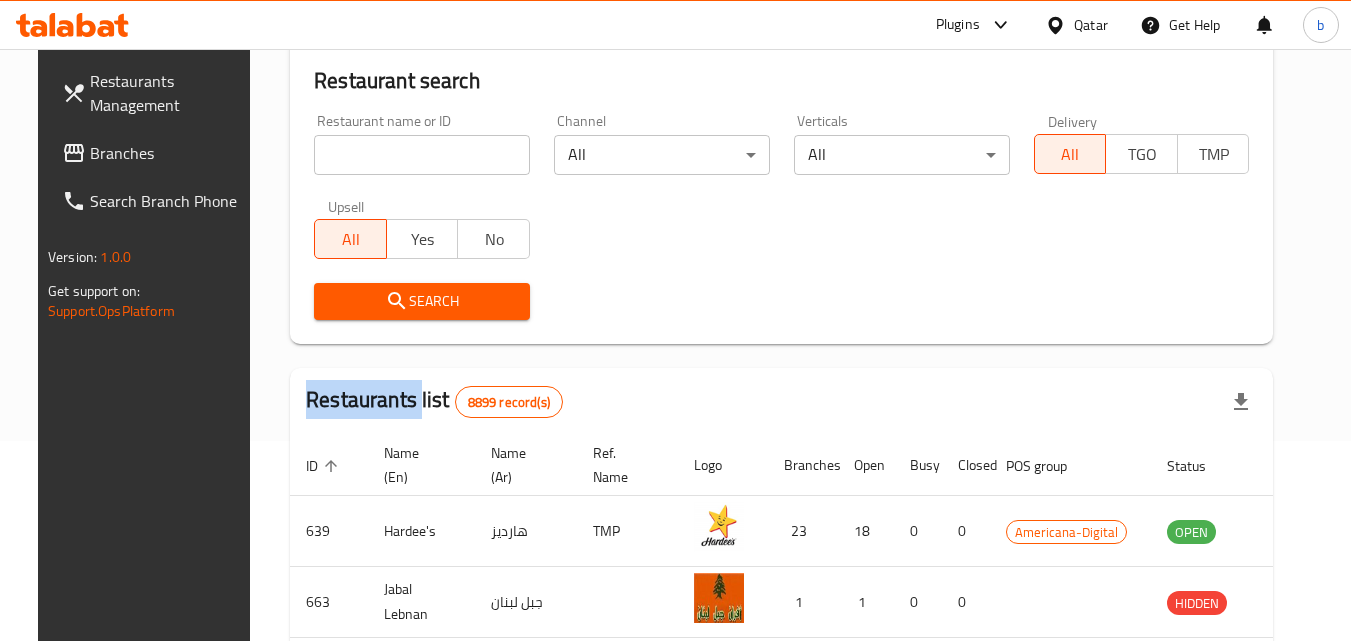 click on "Branches" at bounding box center (169, 153) 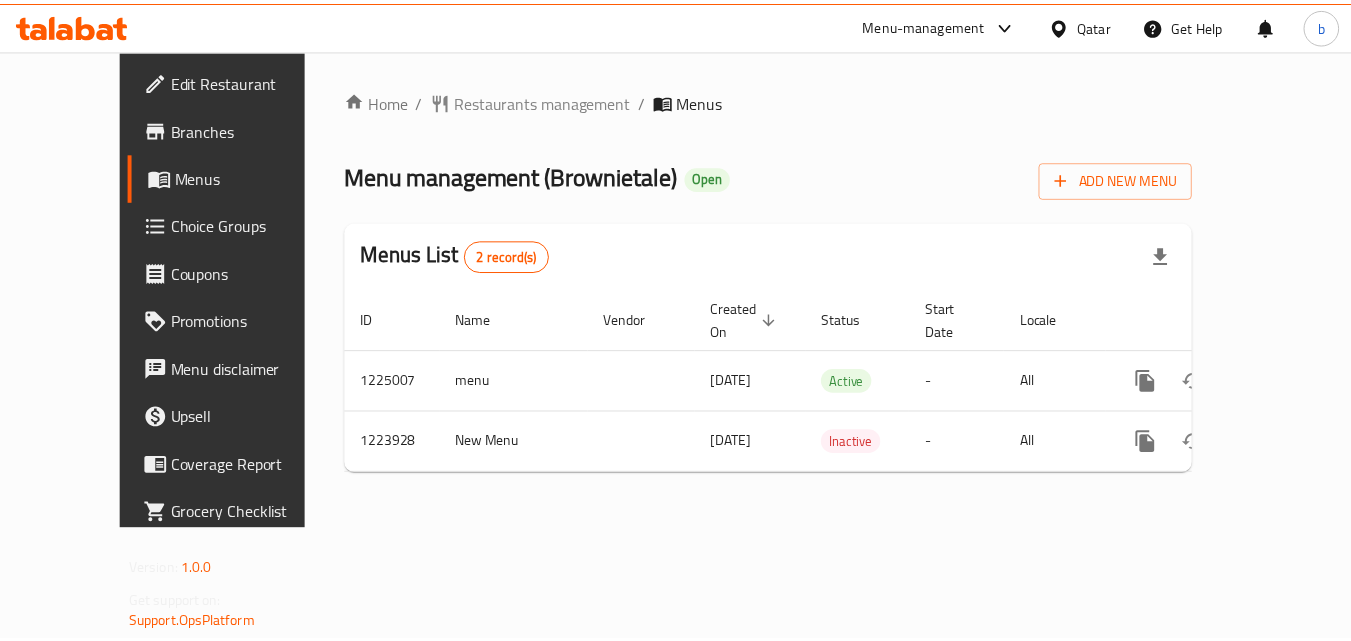 scroll, scrollTop: 0, scrollLeft: 0, axis: both 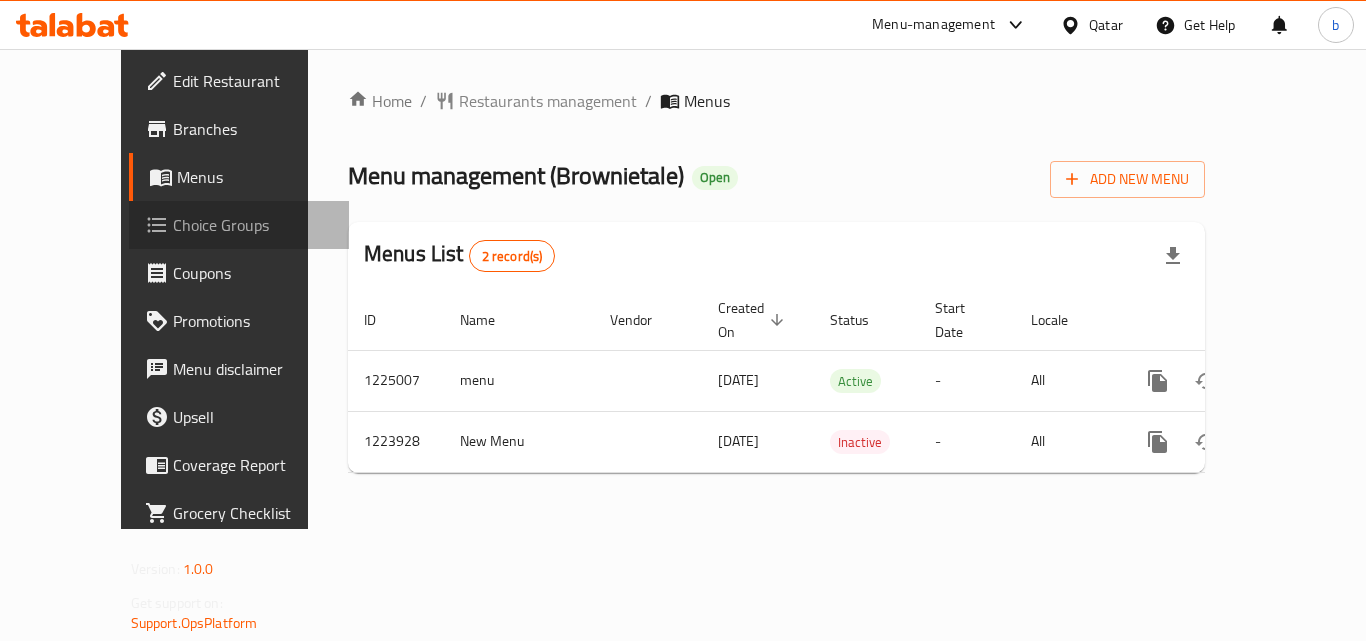 click on "Choice Groups" at bounding box center (253, 225) 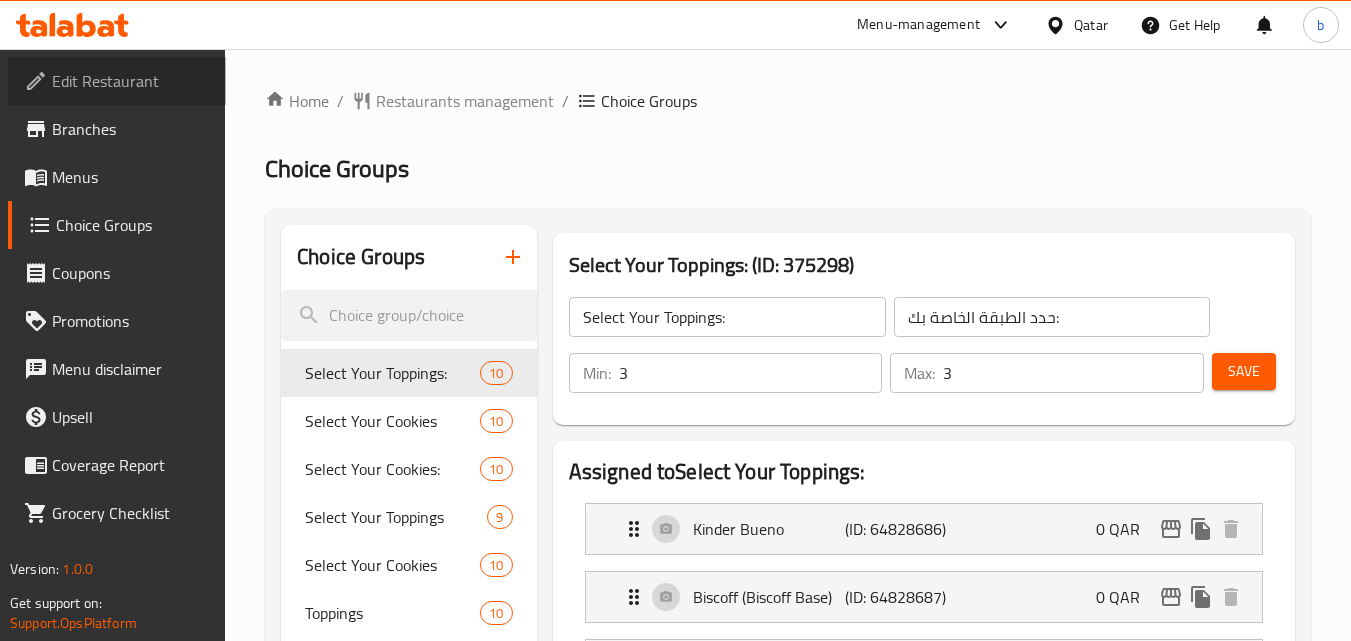 click on "Edit Restaurant" at bounding box center [131, 81] 